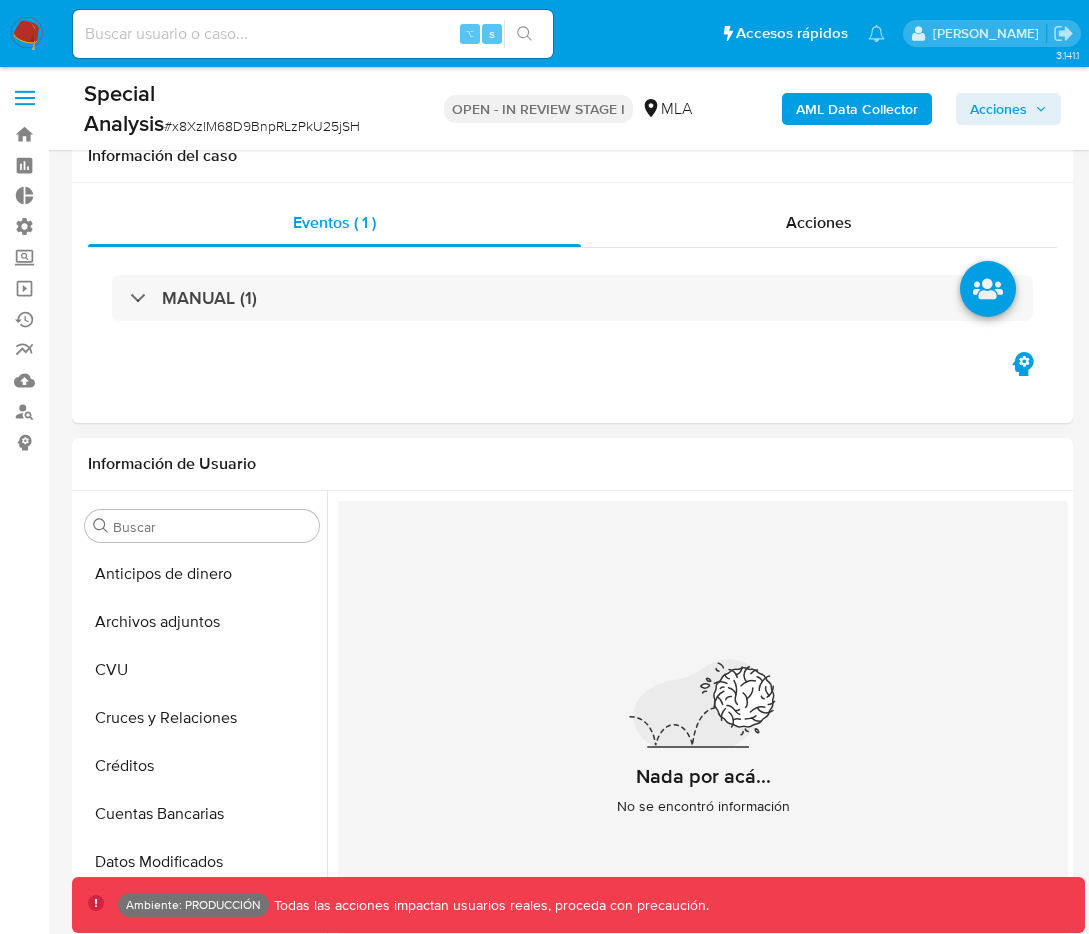 select on "10" 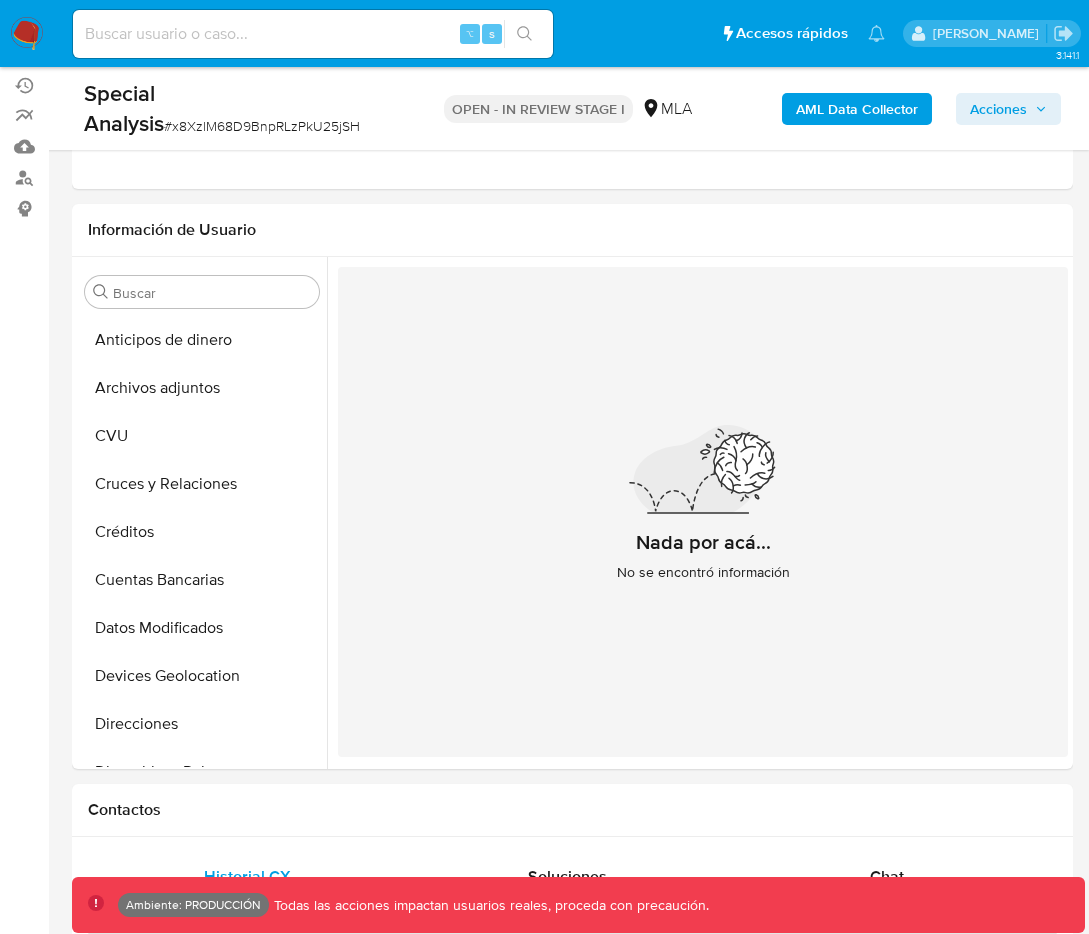 scroll, scrollTop: 893, scrollLeft: 0, axis: vertical 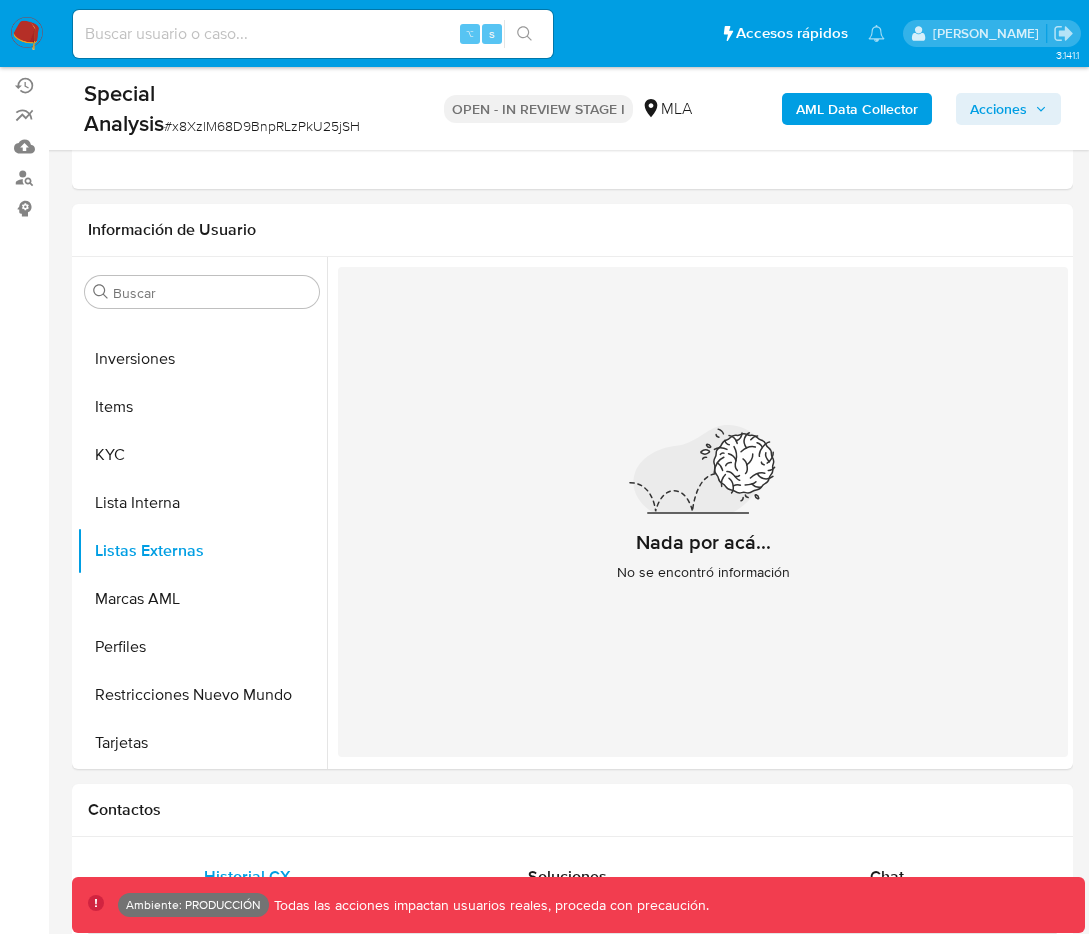click on "⌥ s" at bounding box center (313, 34) 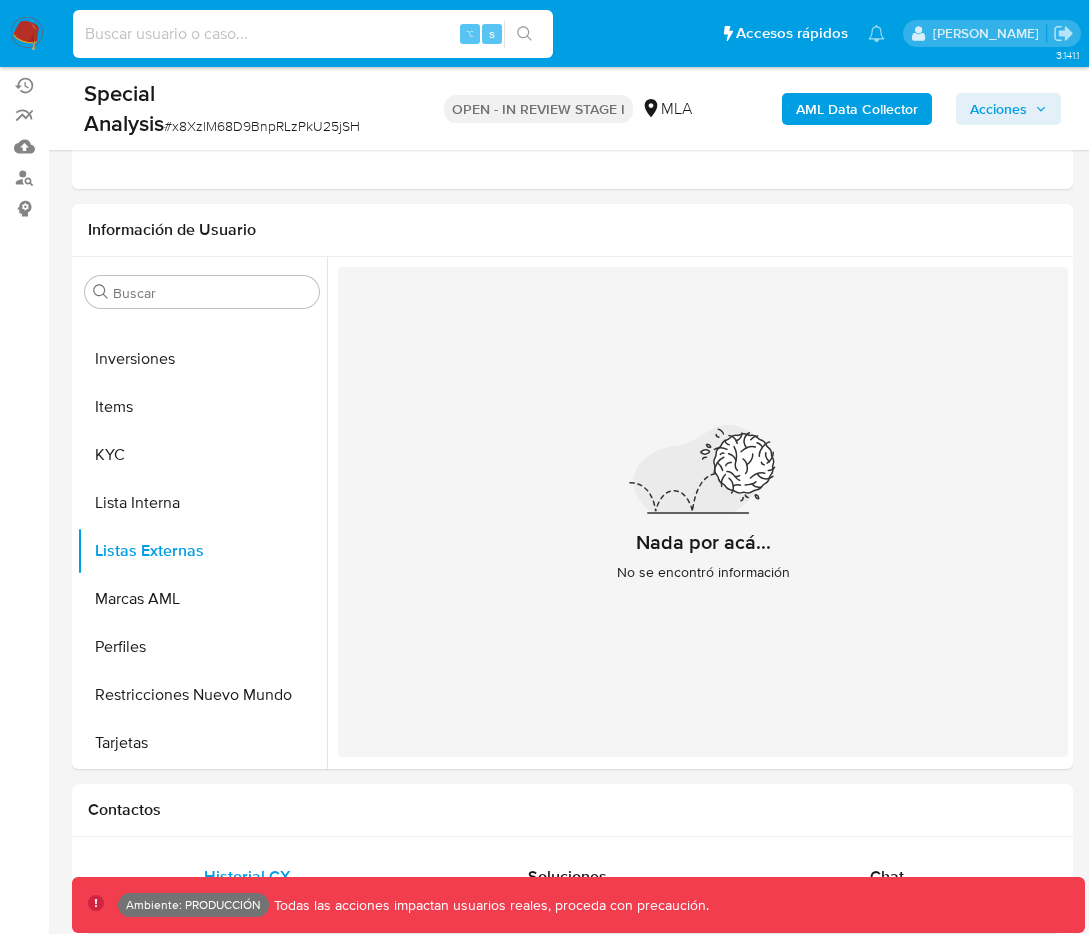 click at bounding box center (313, 34) 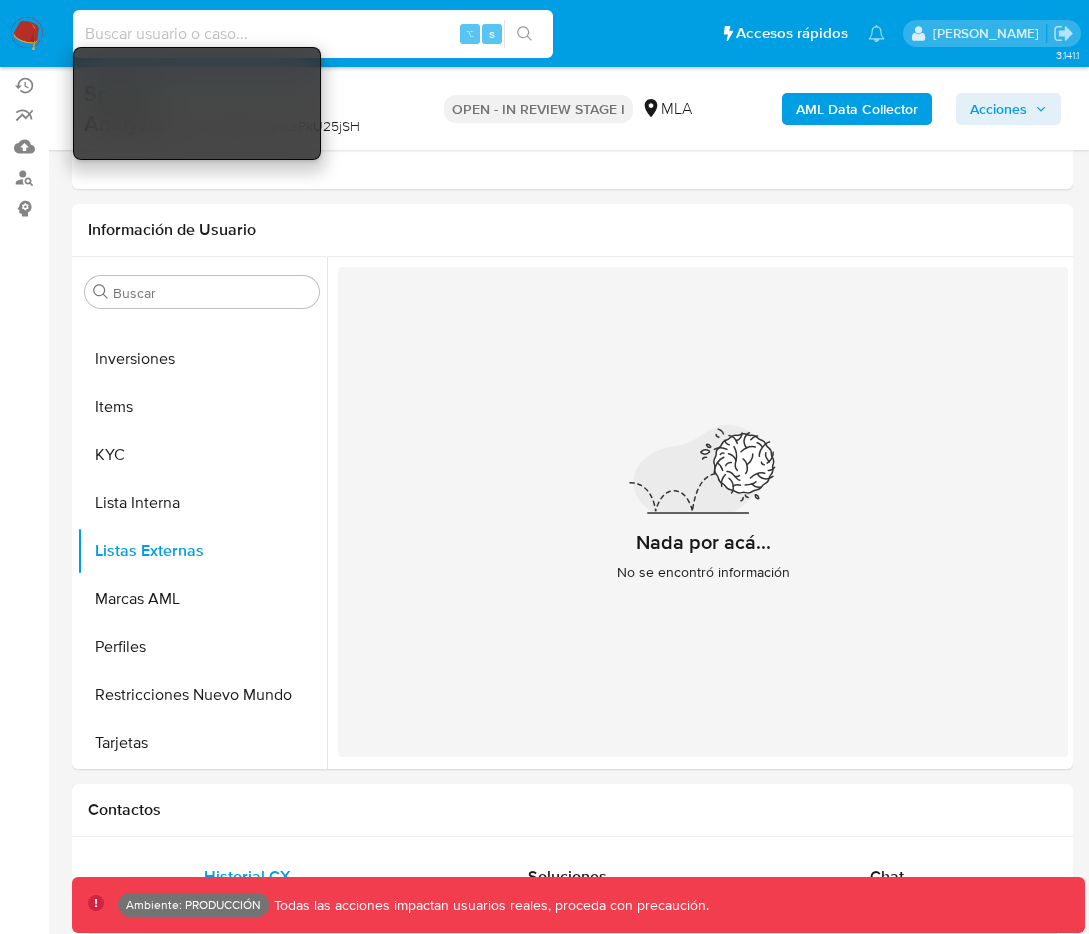 paste on "1095933944" 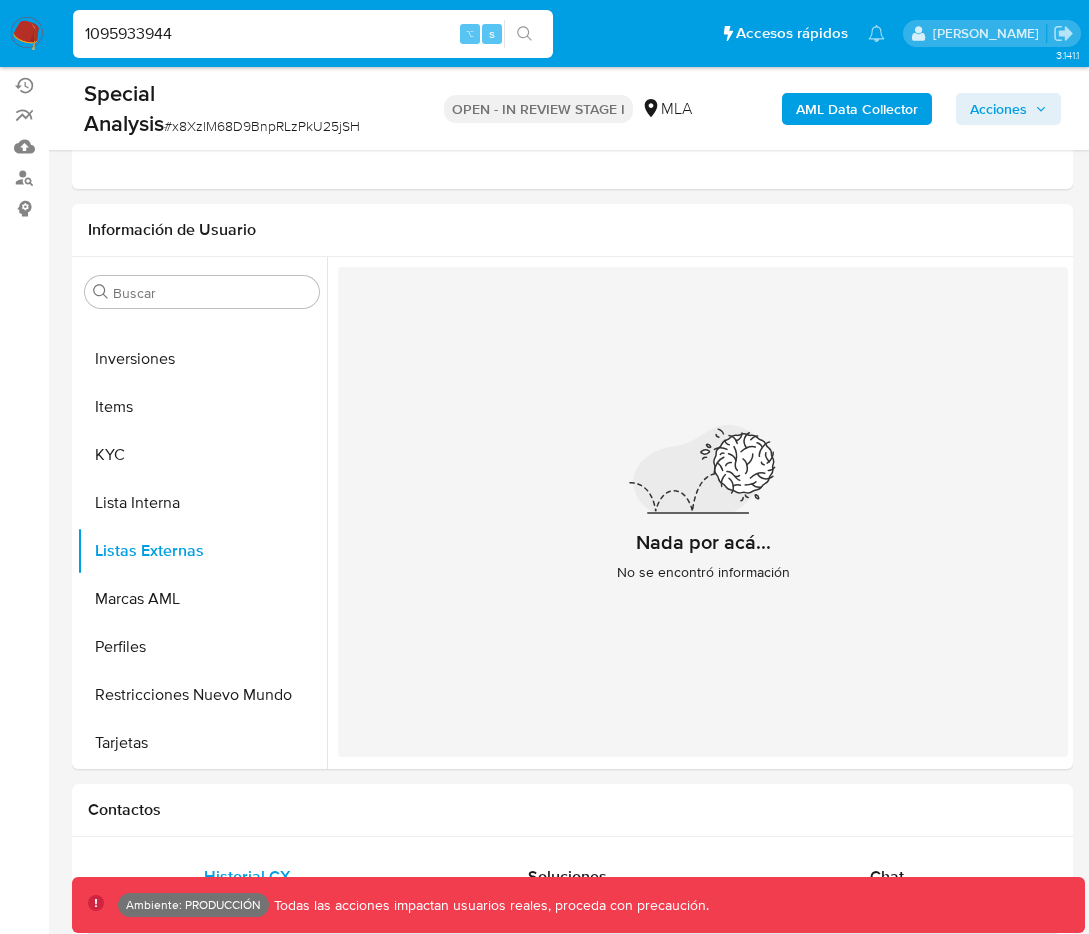 type on "1095933944" 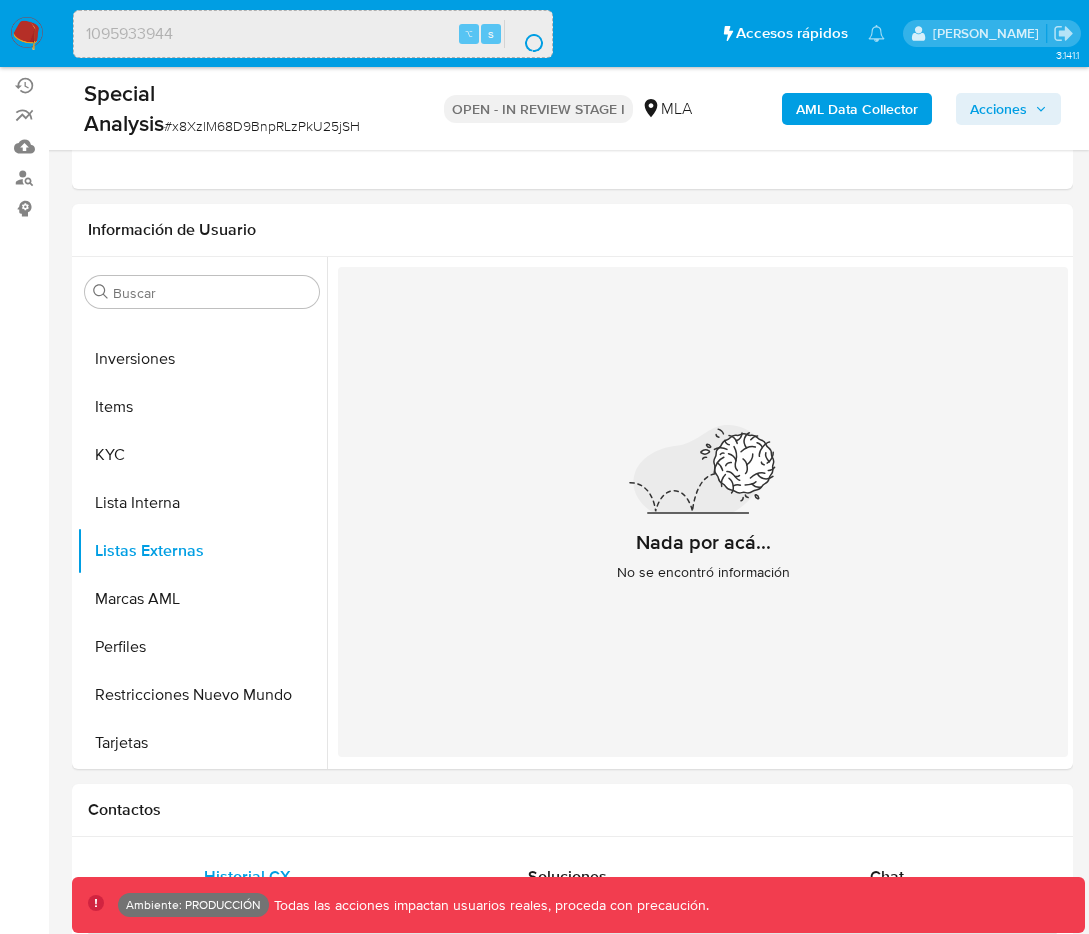 scroll, scrollTop: 0, scrollLeft: 0, axis: both 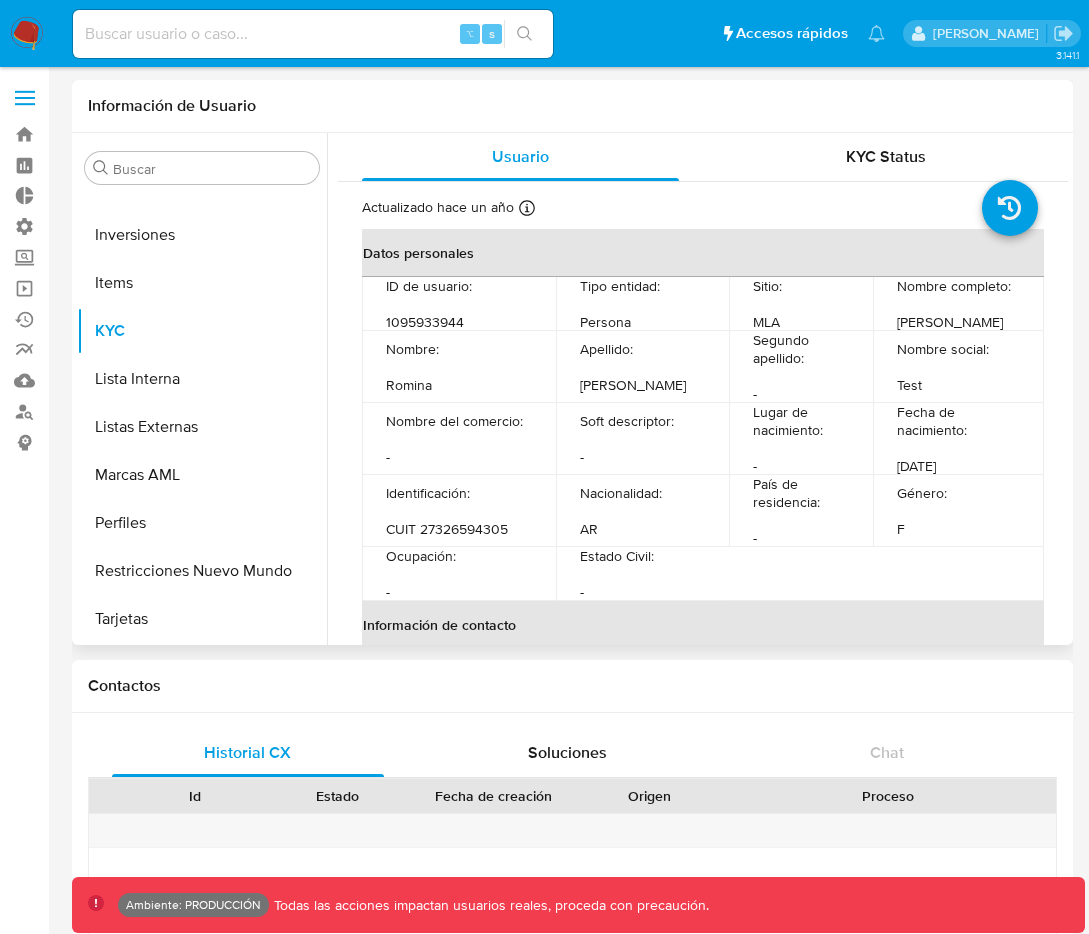 select on "10" 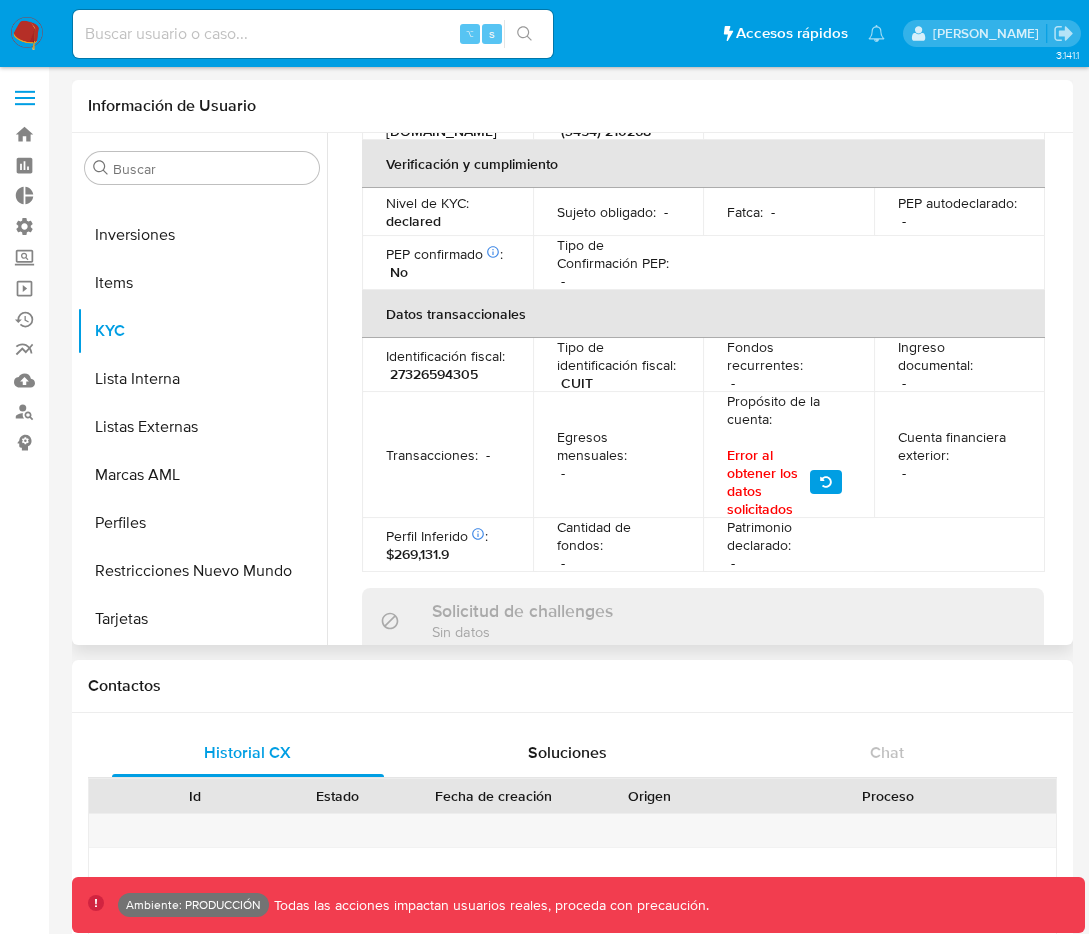 scroll, scrollTop: 493, scrollLeft: 0, axis: vertical 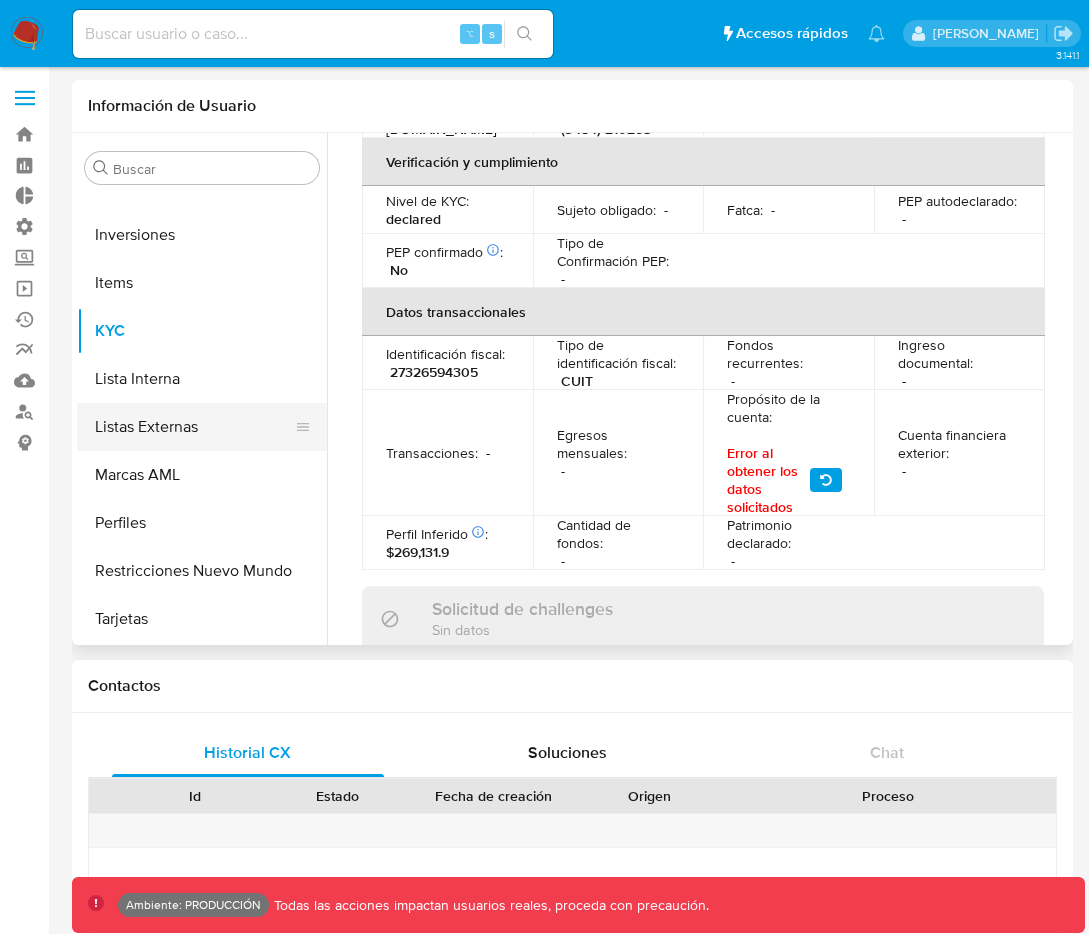 click on "Listas Externas" at bounding box center (194, 427) 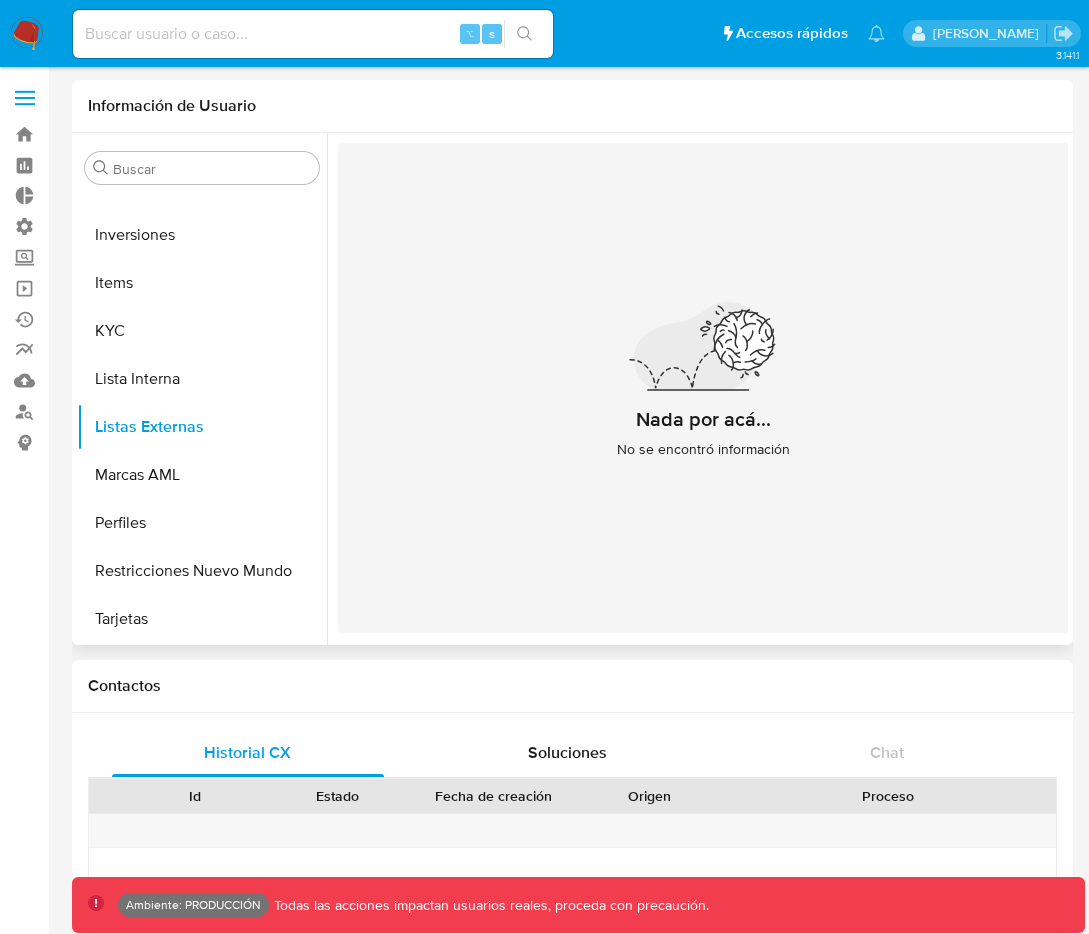 scroll, scrollTop: 20, scrollLeft: 0, axis: vertical 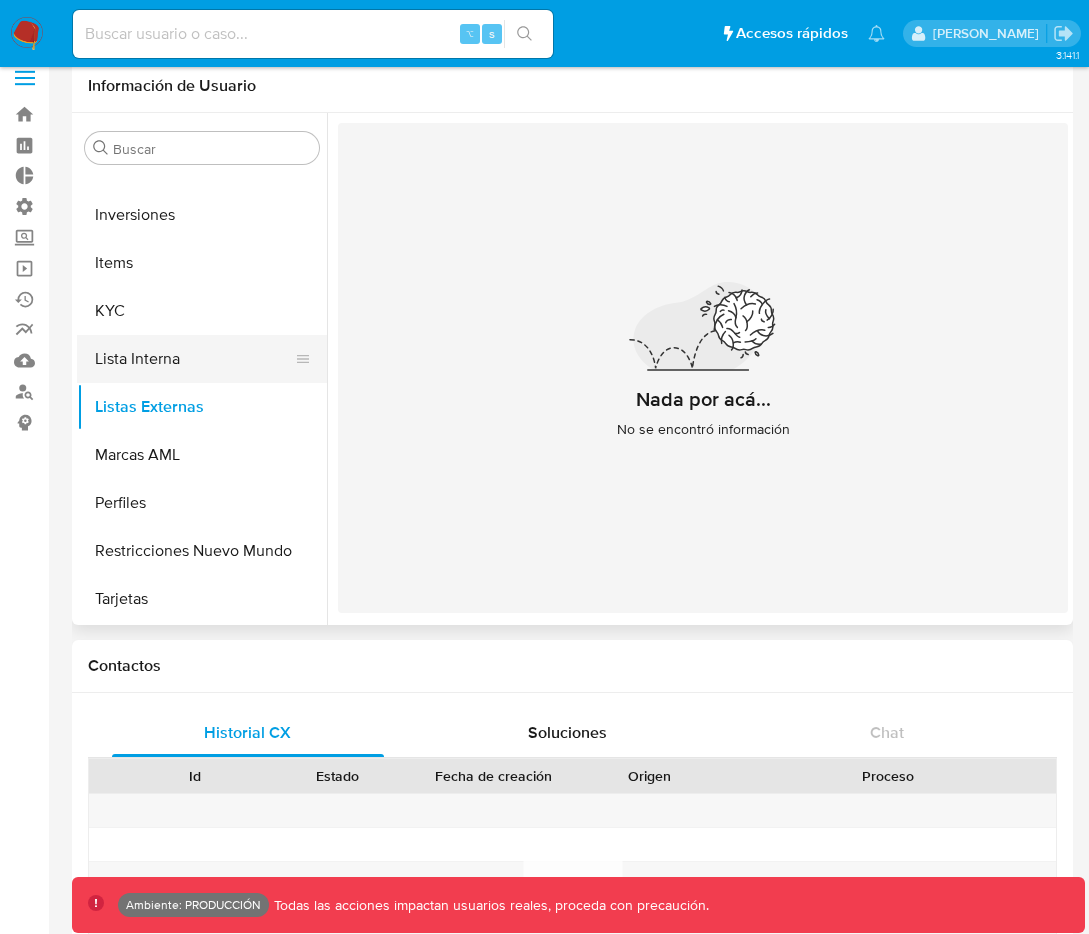 click on "Lista Interna" at bounding box center (194, 359) 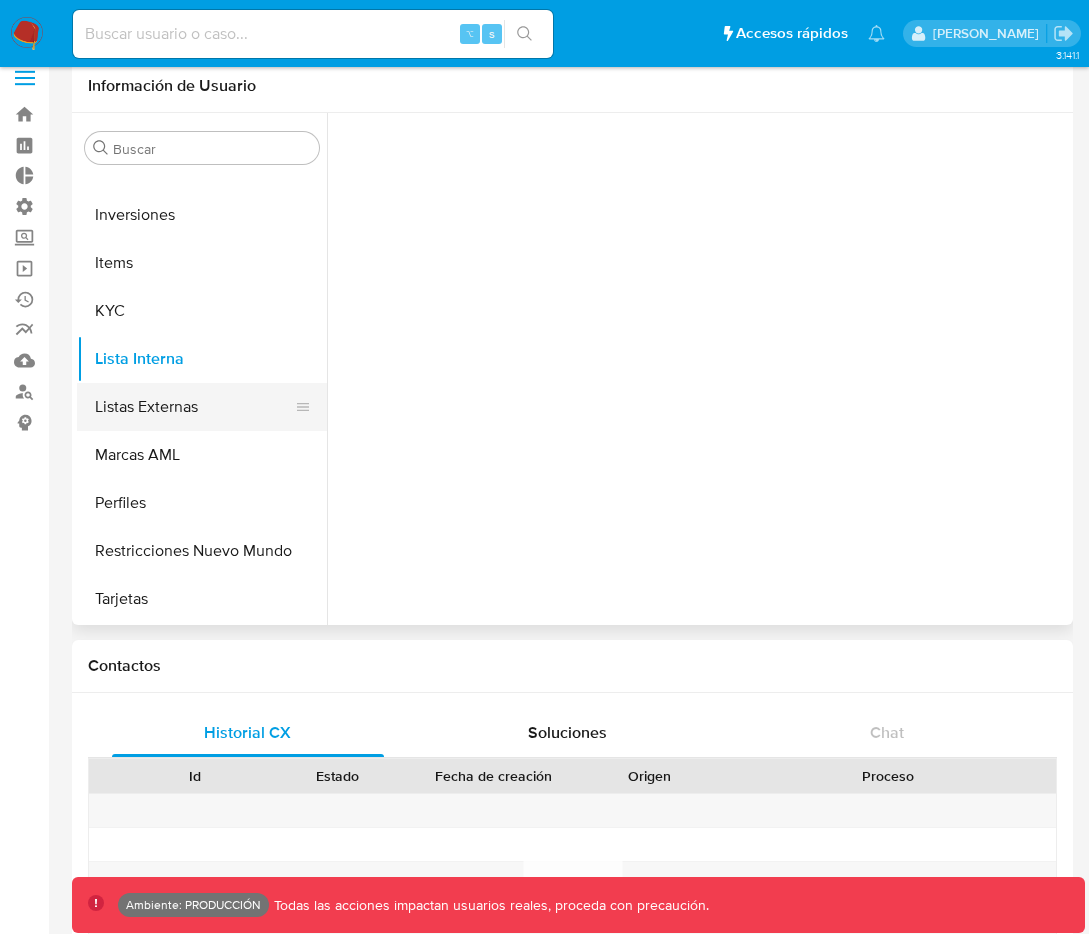 click on "Listas Externas" at bounding box center [194, 407] 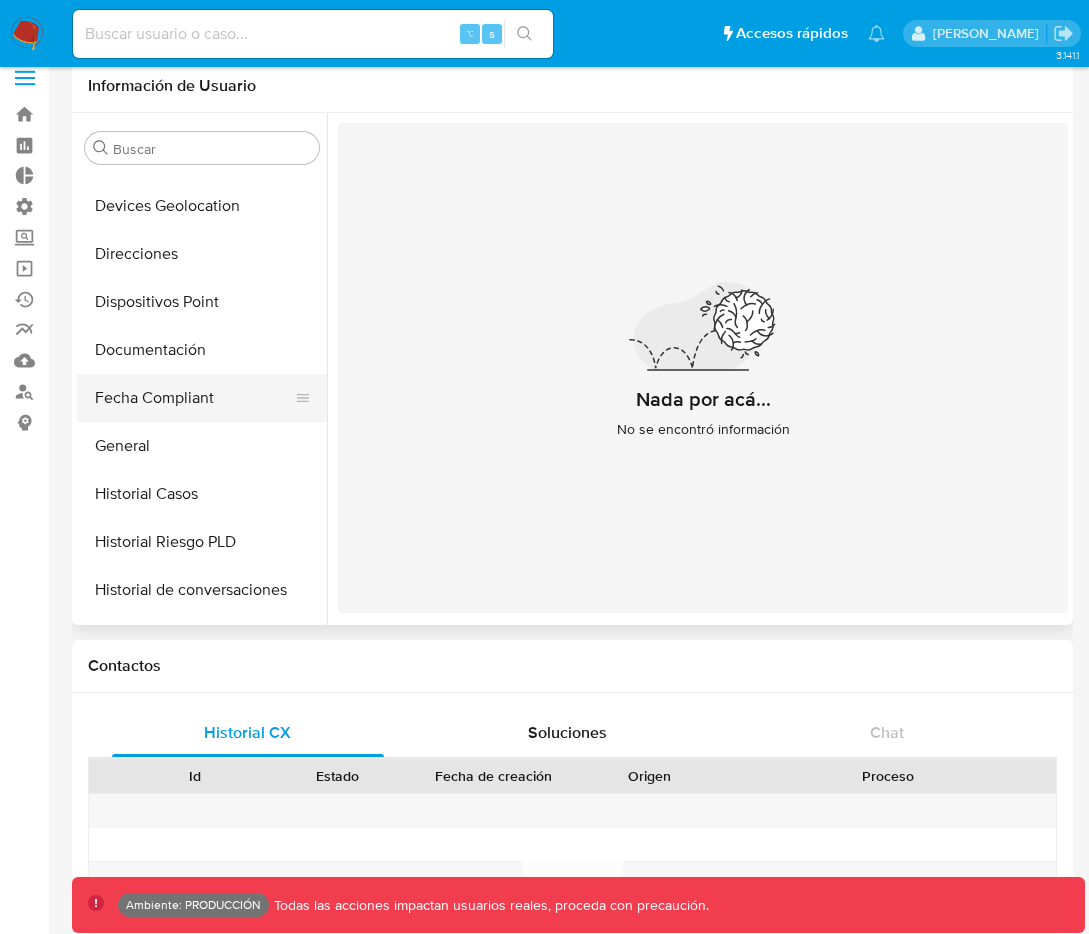 scroll, scrollTop: 428, scrollLeft: 0, axis: vertical 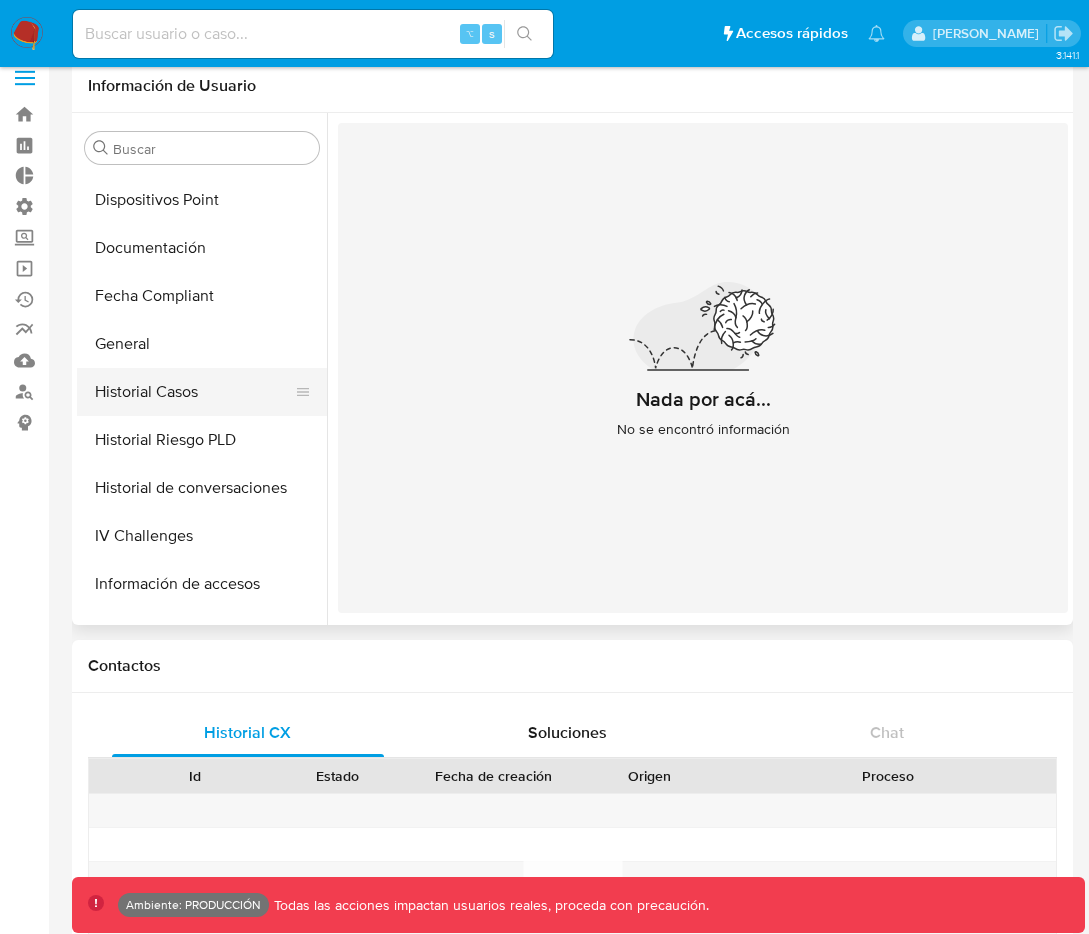 click on "Historial Casos" at bounding box center [194, 392] 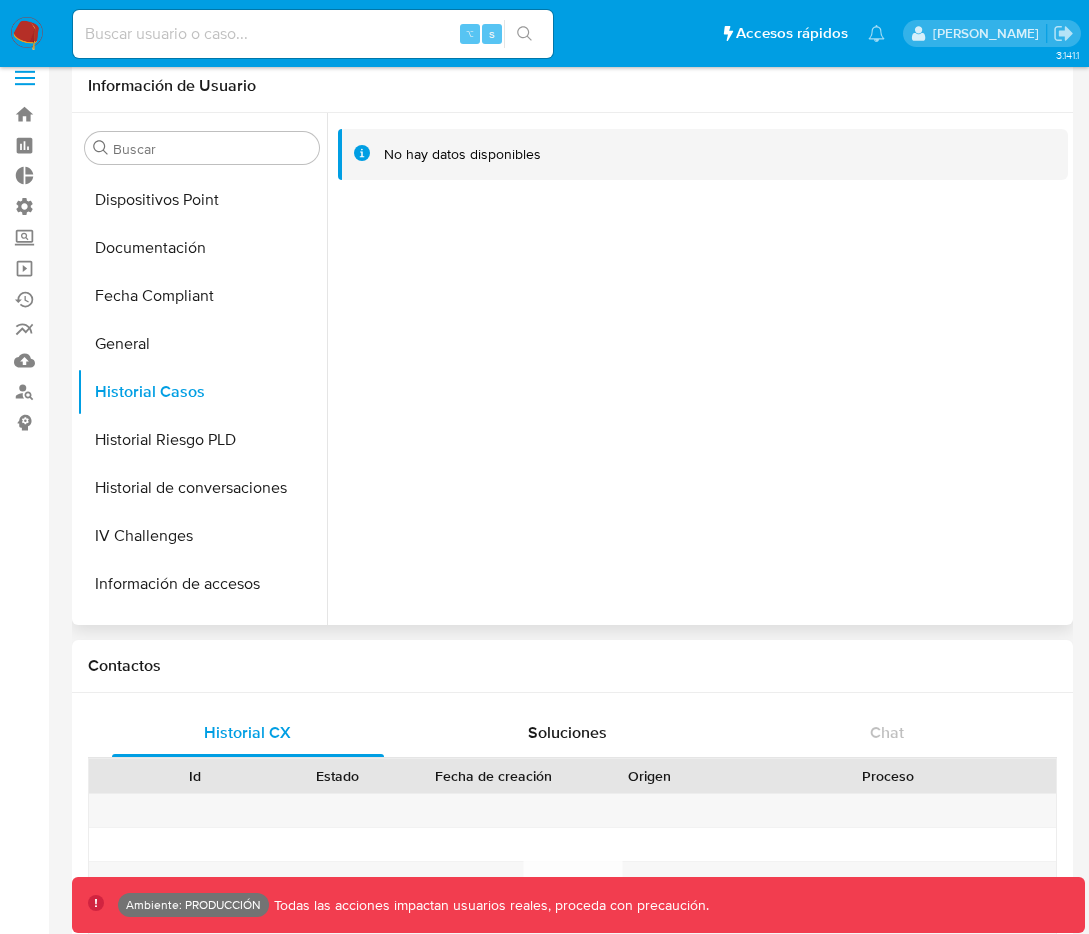 scroll, scrollTop: 14, scrollLeft: 0, axis: vertical 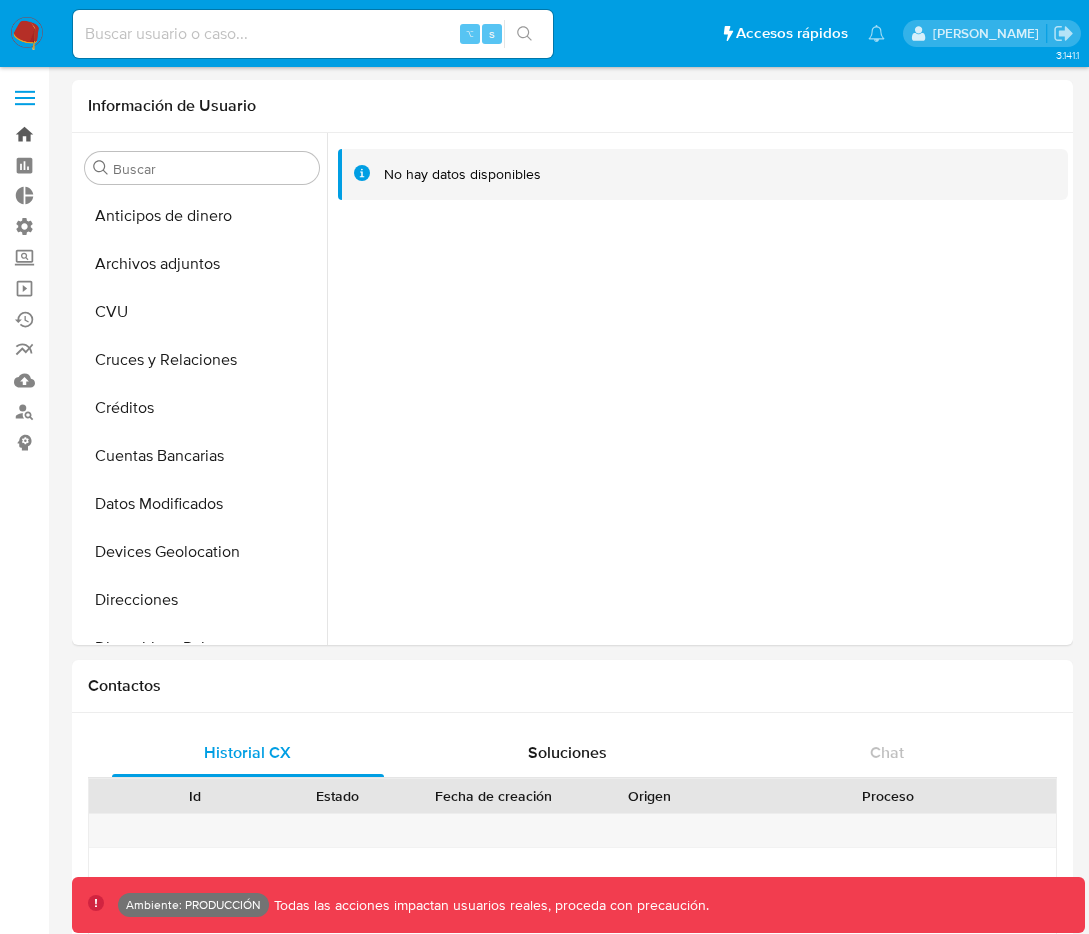click on "Bandeja" at bounding box center [119, 134] 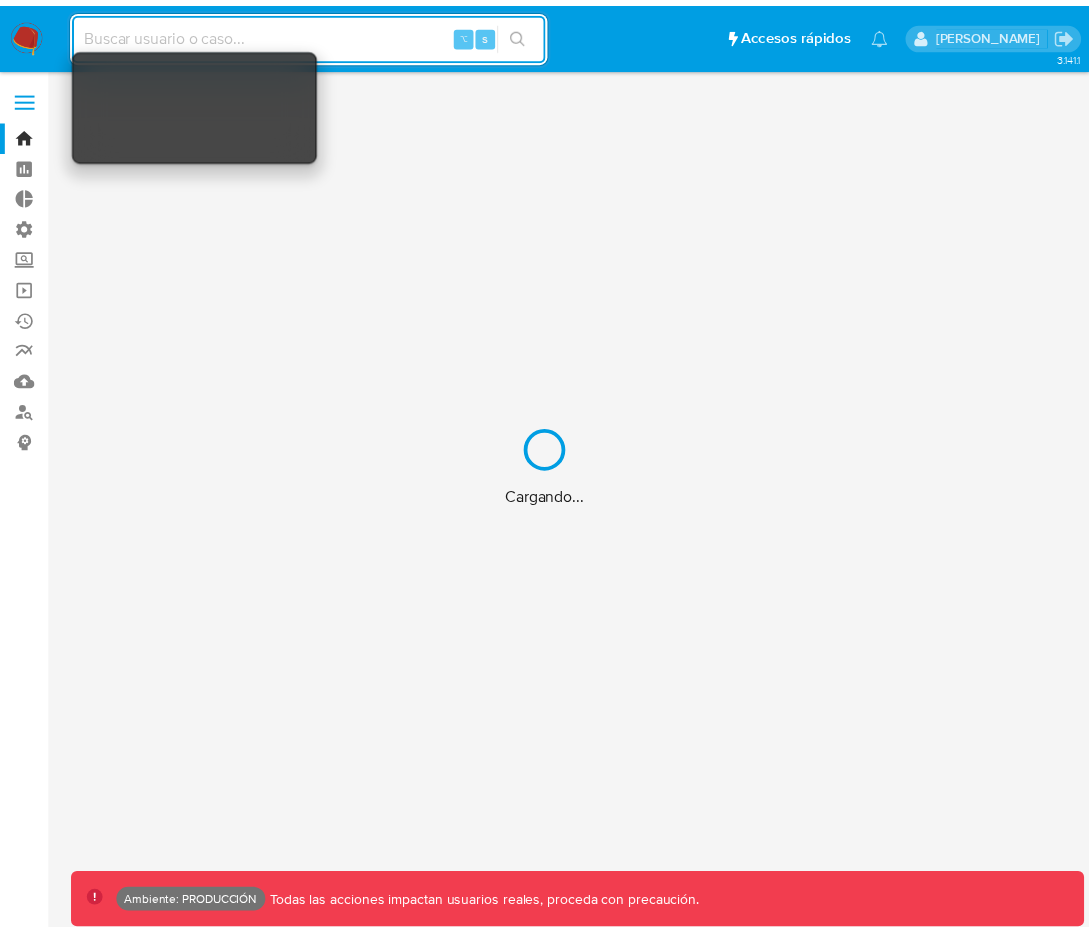 scroll, scrollTop: 0, scrollLeft: 0, axis: both 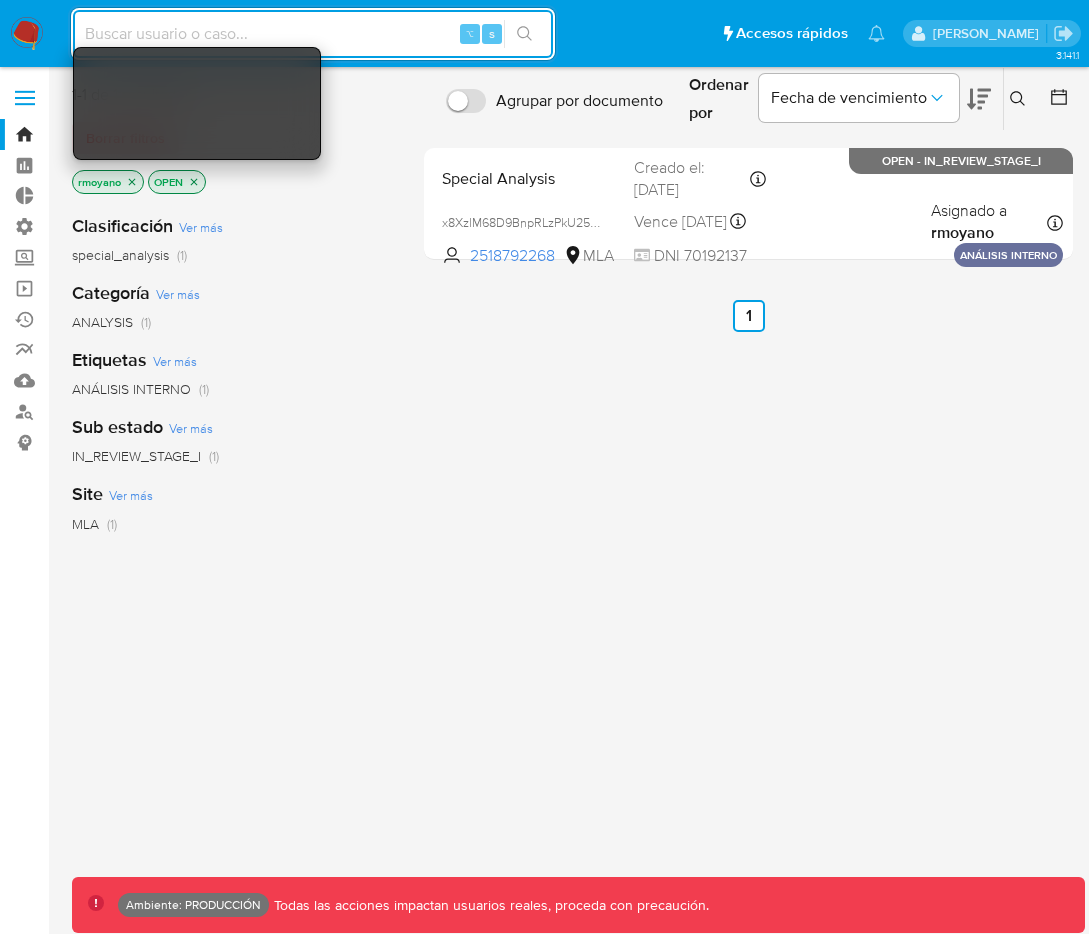 click on "Anterior 1 Siguiente" at bounding box center (748, 316) 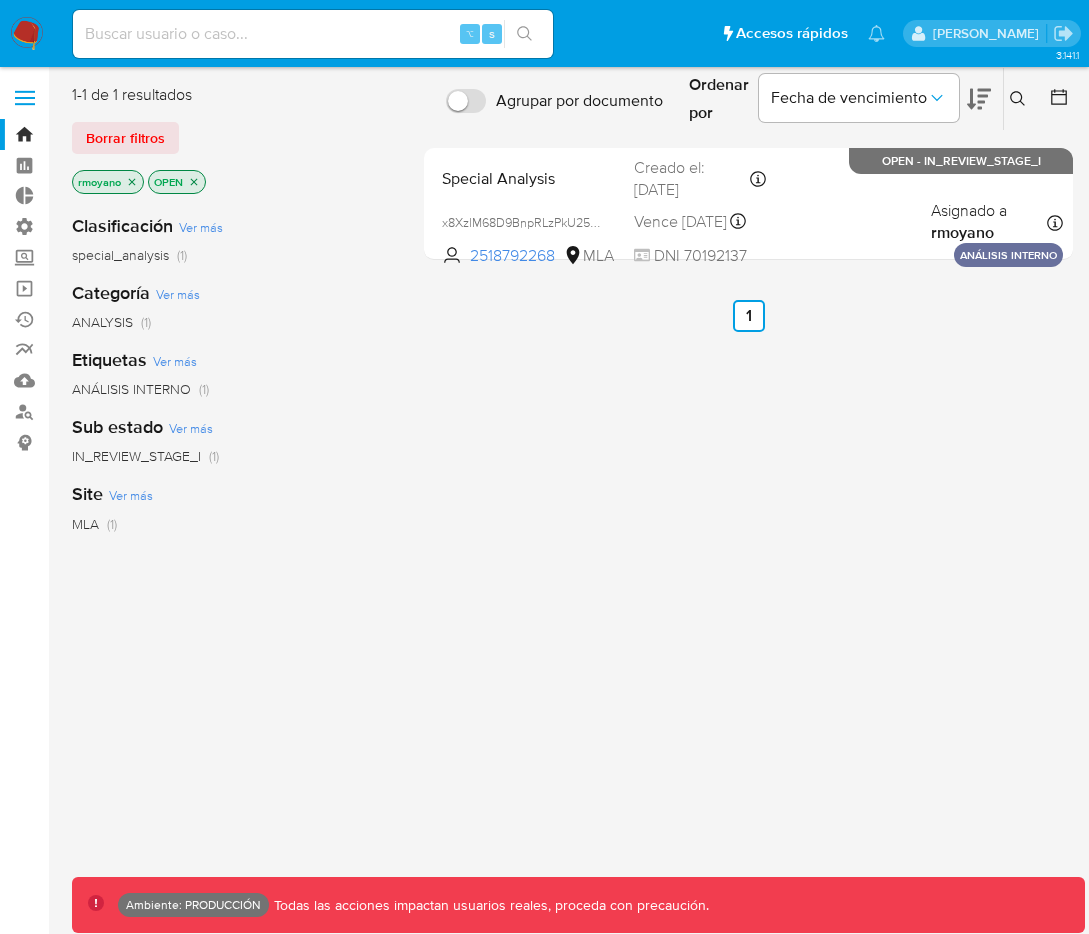 click 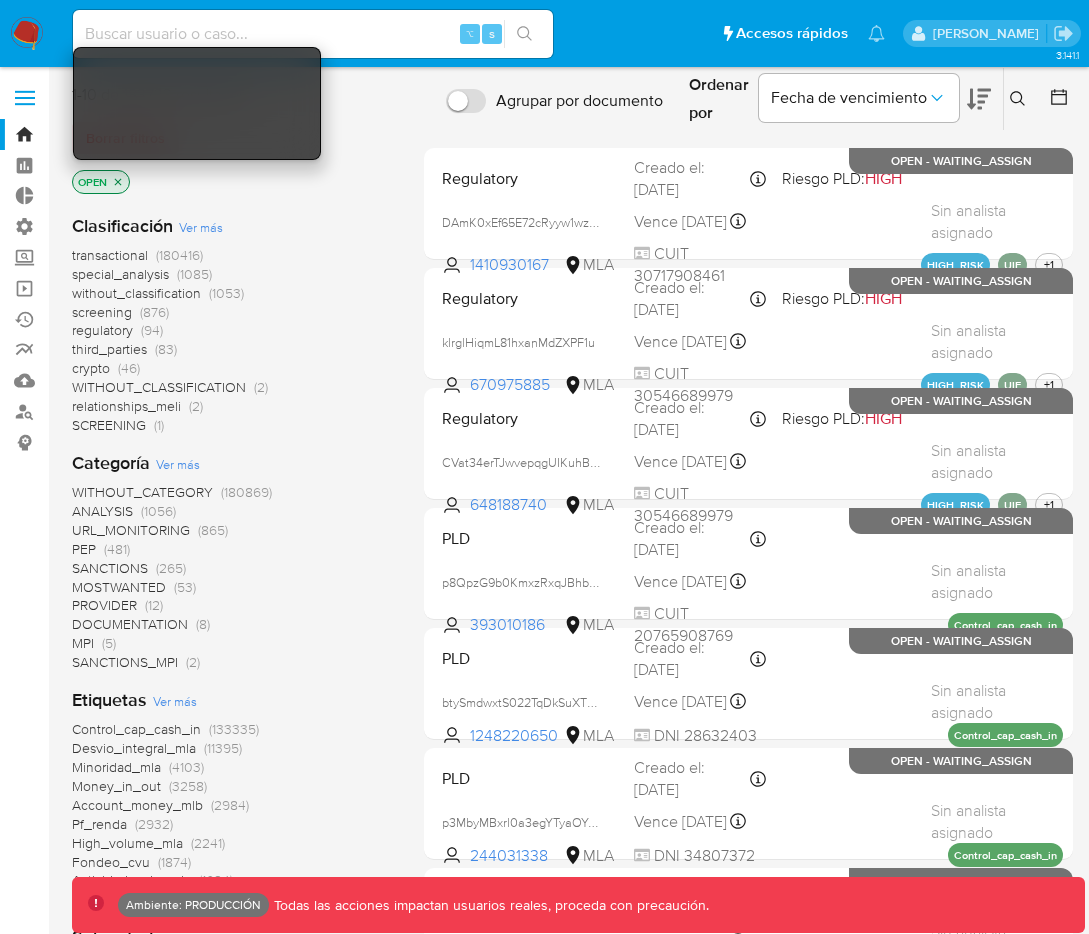 click on "WITHOUT_CATEGORY (180869) ANALYSIS (1056) URL_MONITORING (865) PEP (481) SANCTIONS (265) MOSTWANTED (53) PROVIDER (12) DOCUMENTATION (8) MPI (5) SANCTIONS_MPI (2)" at bounding box center (232, 577) 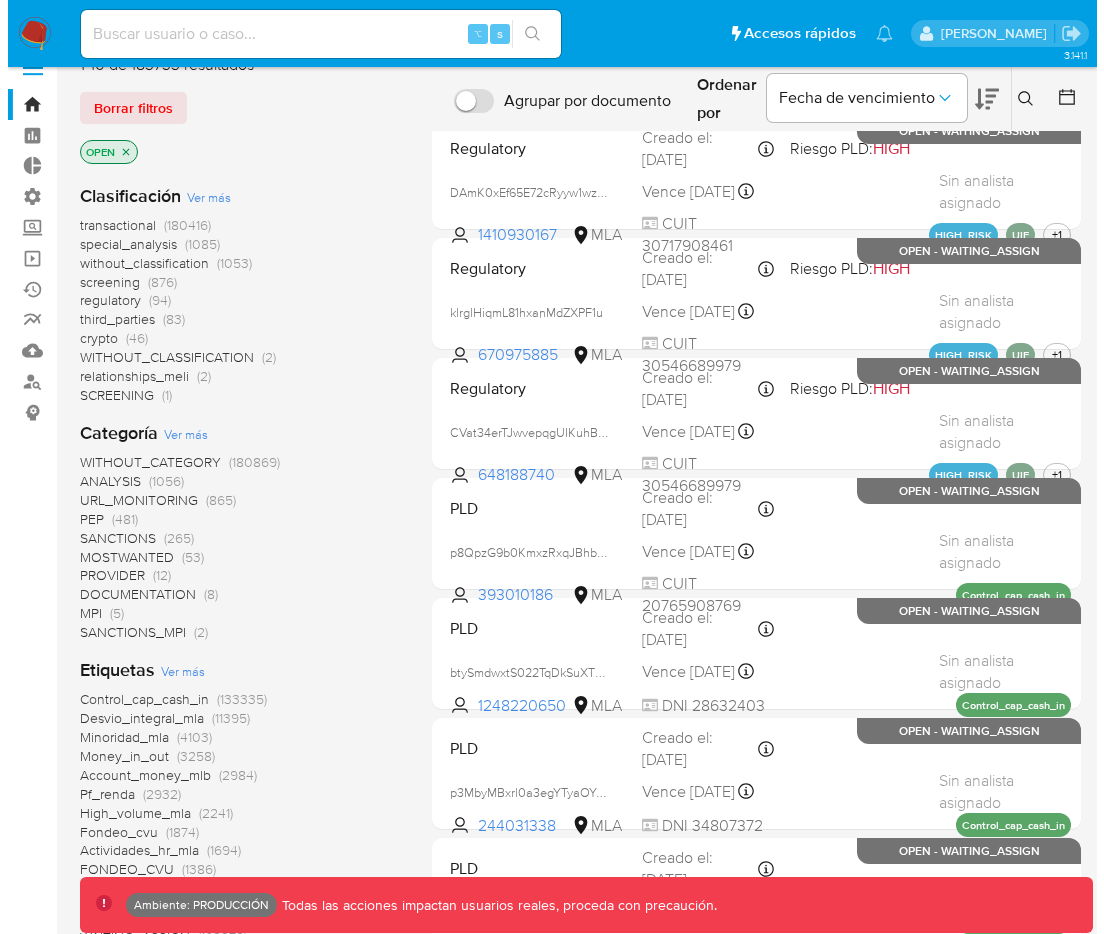 scroll, scrollTop: 0, scrollLeft: 0, axis: both 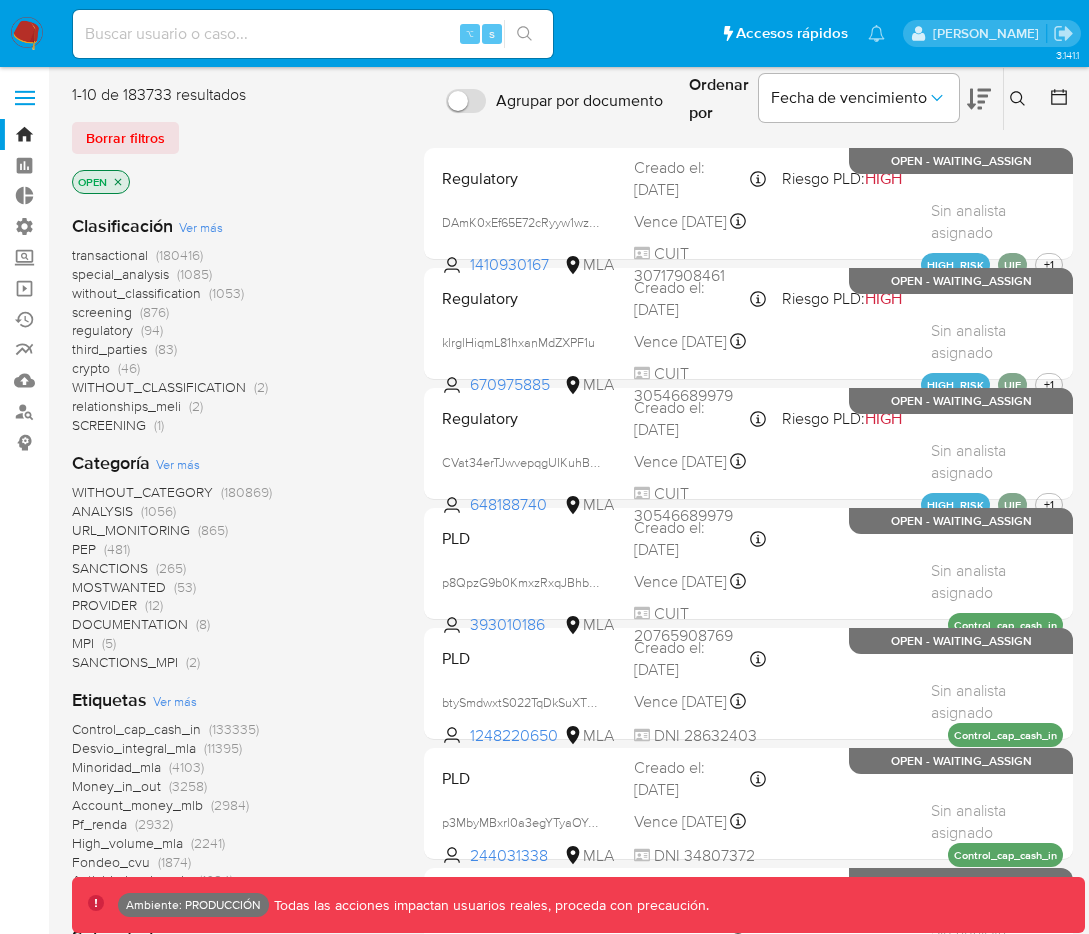 click on "Ver más" at bounding box center [178, 464] 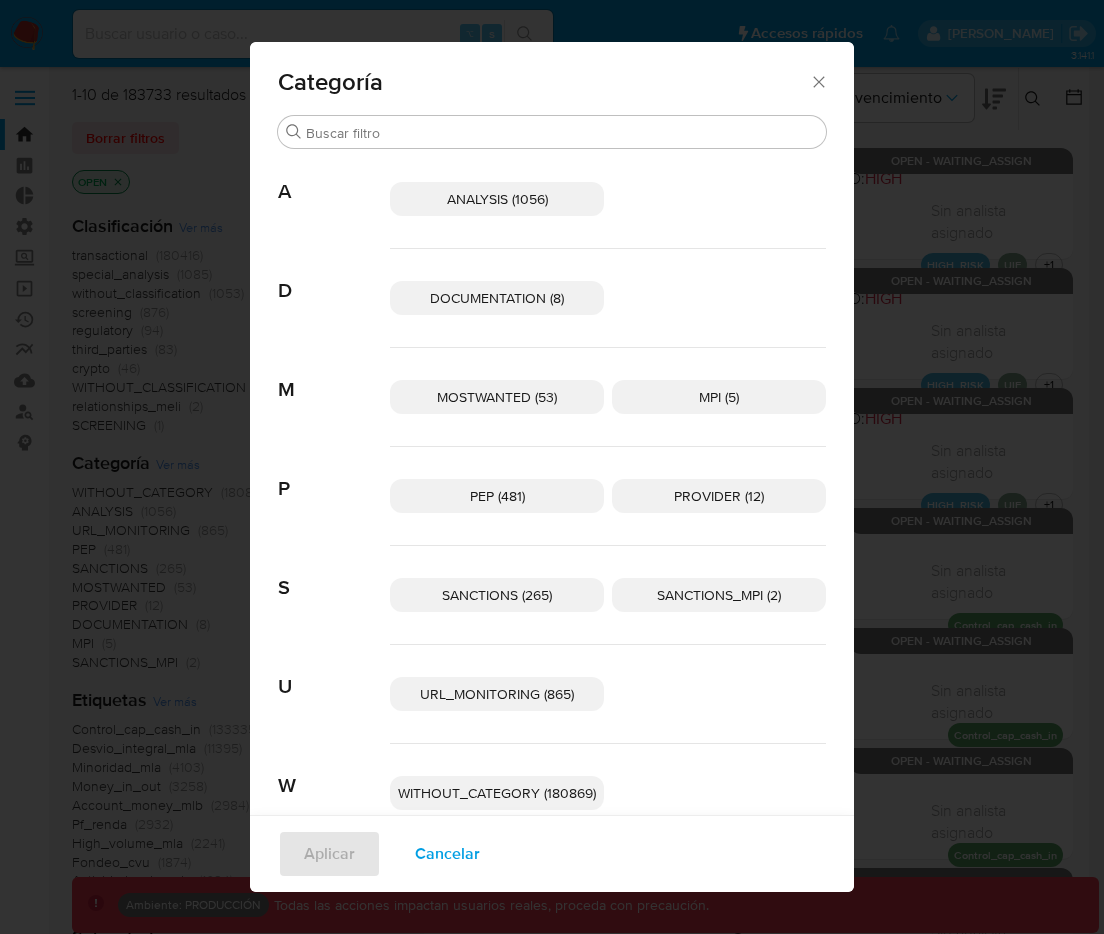 click 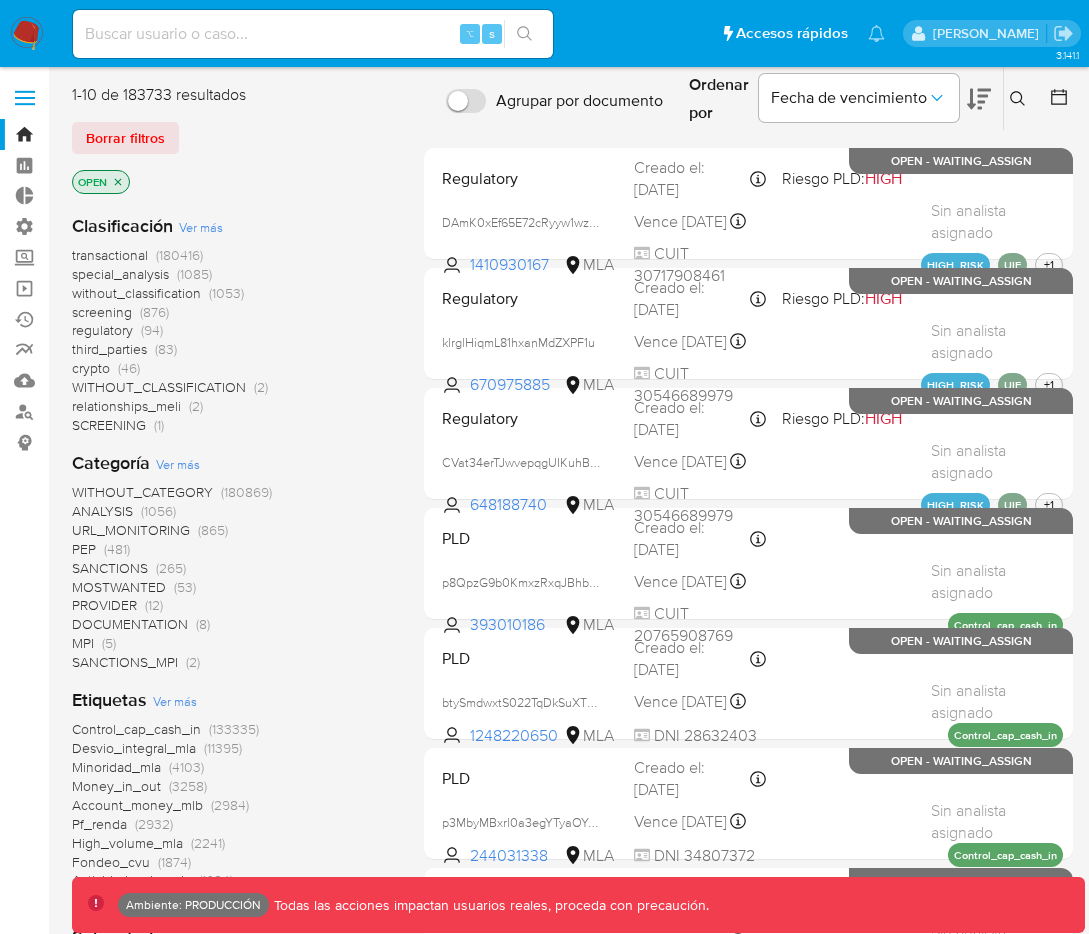 click on "Ver más" at bounding box center (175, 701) 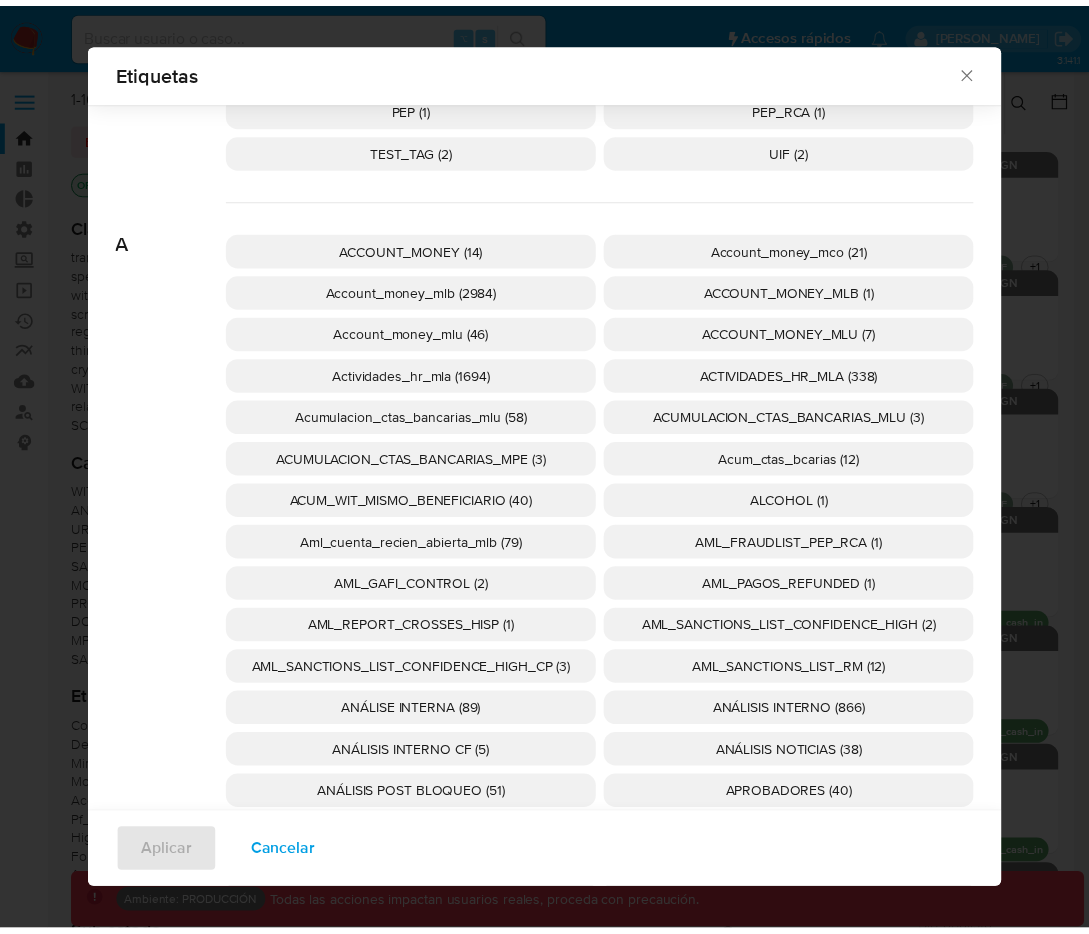 scroll, scrollTop: 265, scrollLeft: 0, axis: vertical 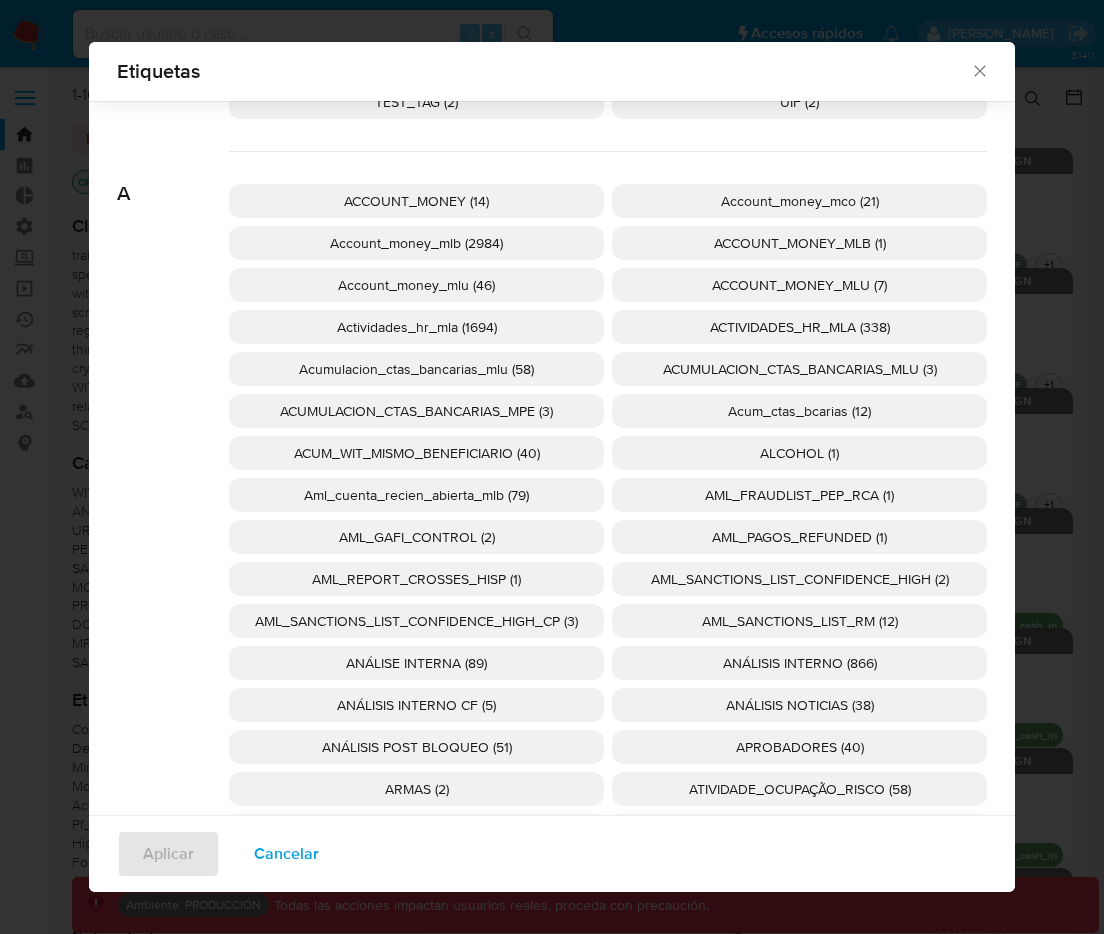 click on "ANÁLISIS INTERNO (866)" at bounding box center [800, 663] 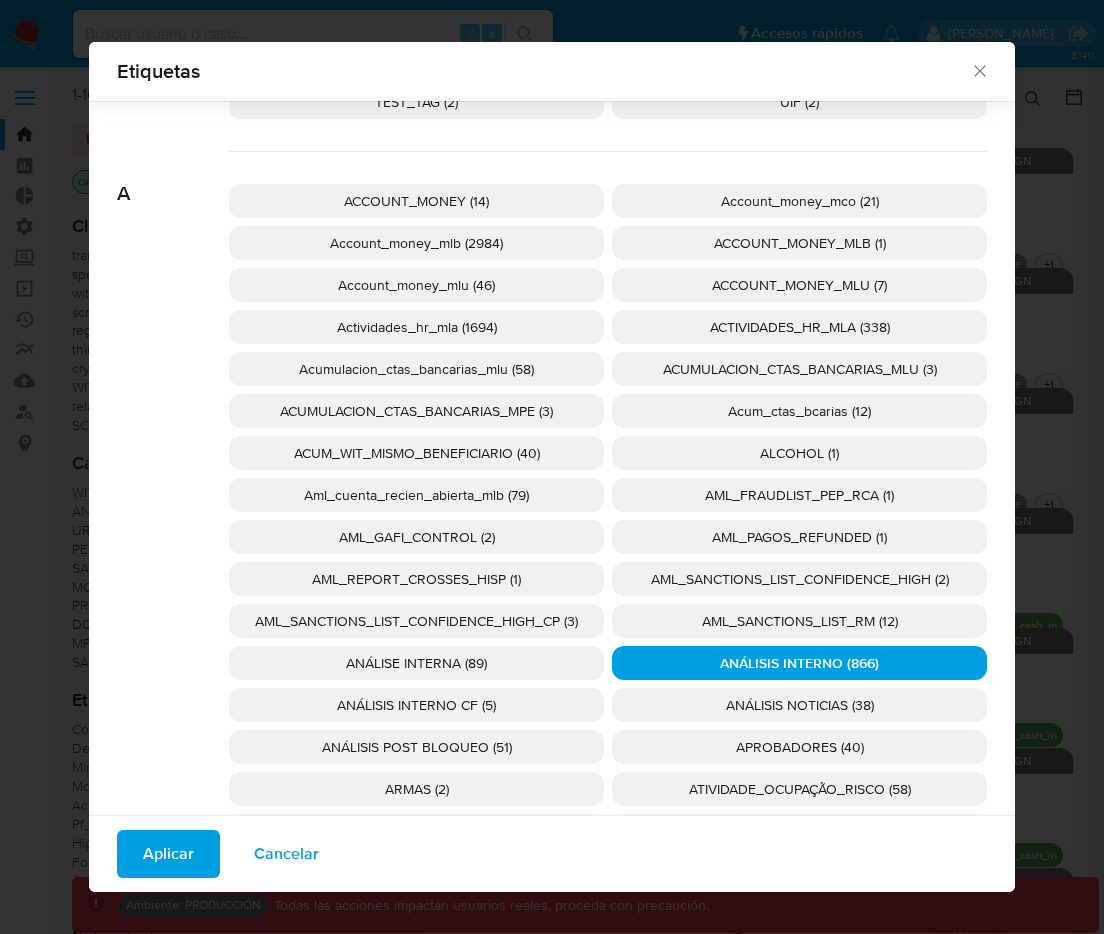 click on "Aplicar" at bounding box center (168, 854) 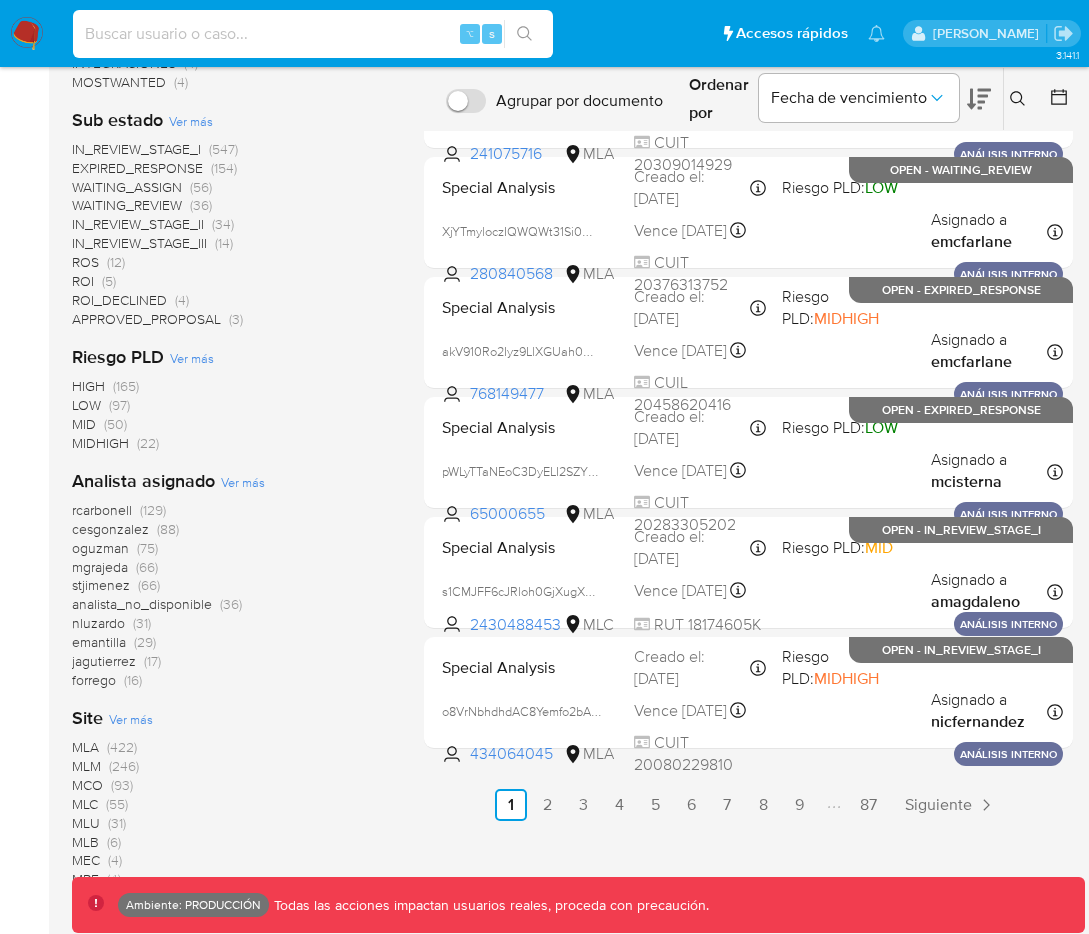 scroll, scrollTop: 0, scrollLeft: 0, axis: both 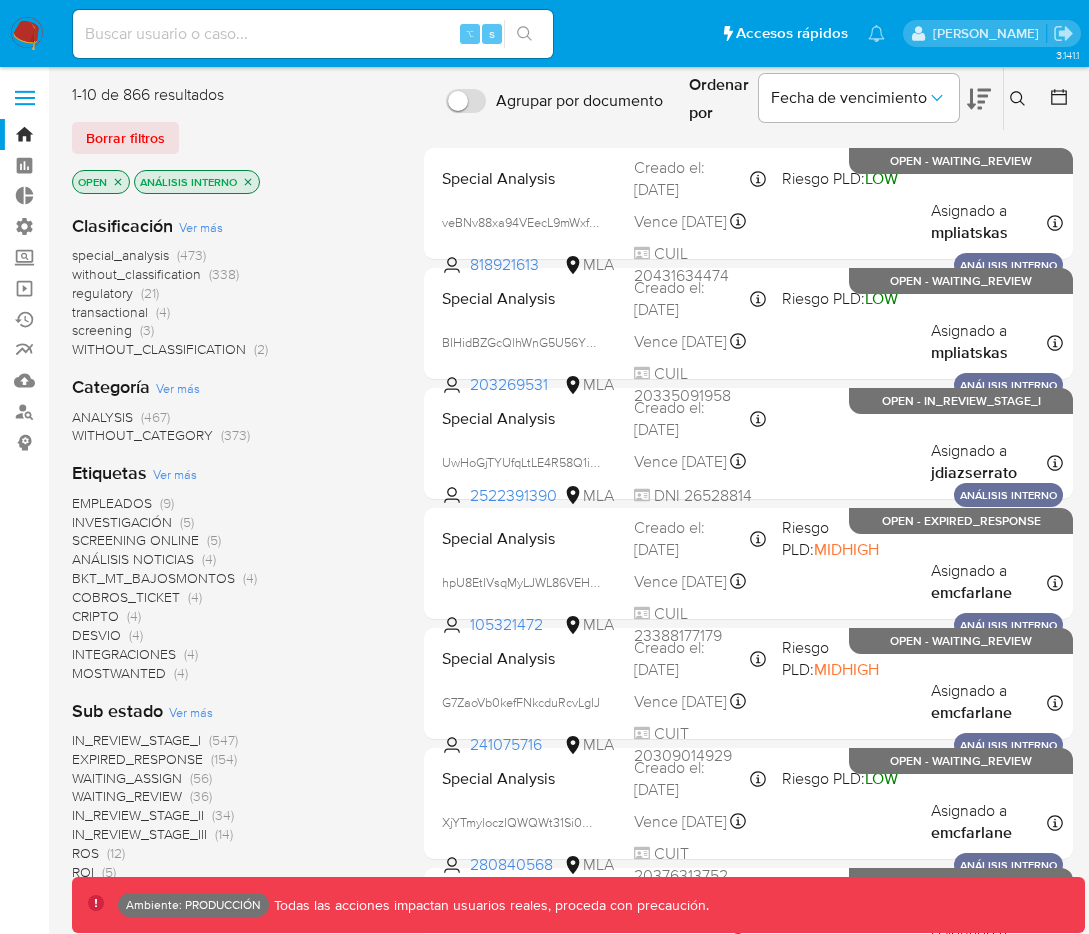 click 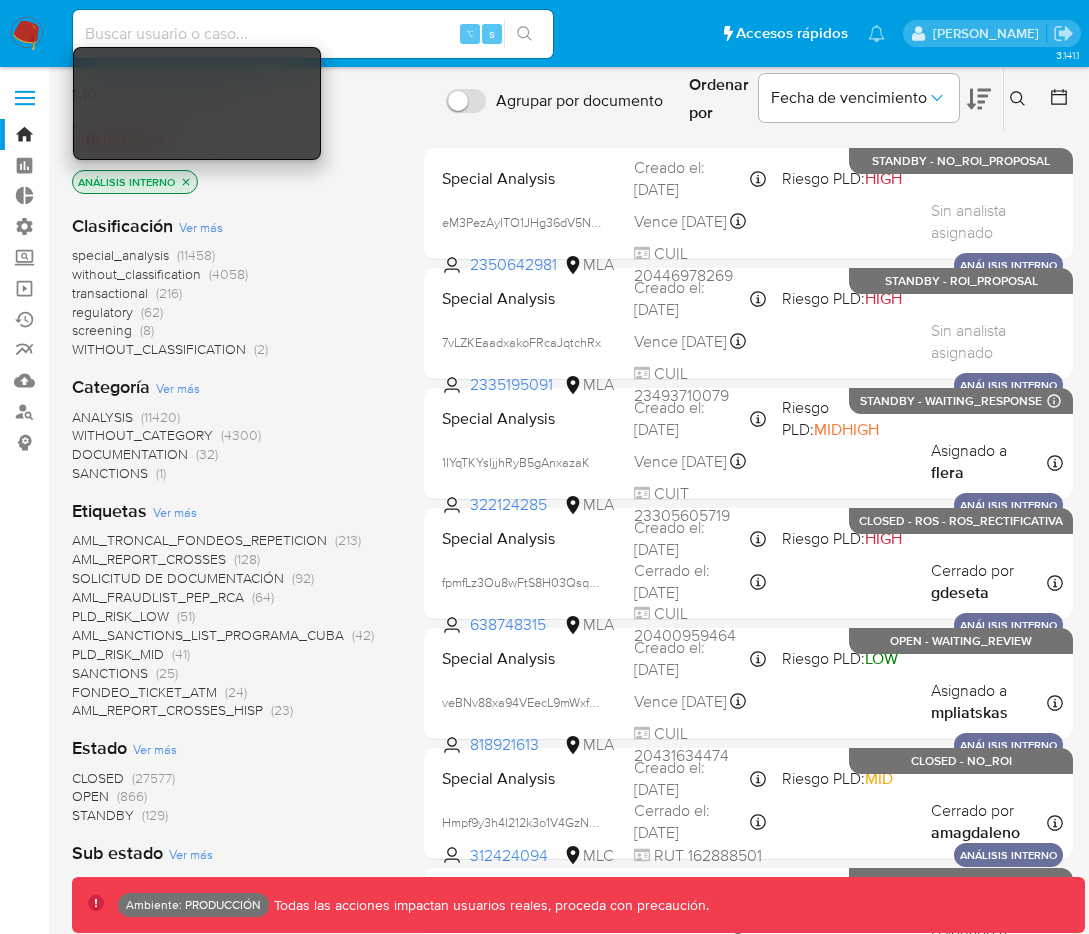 click 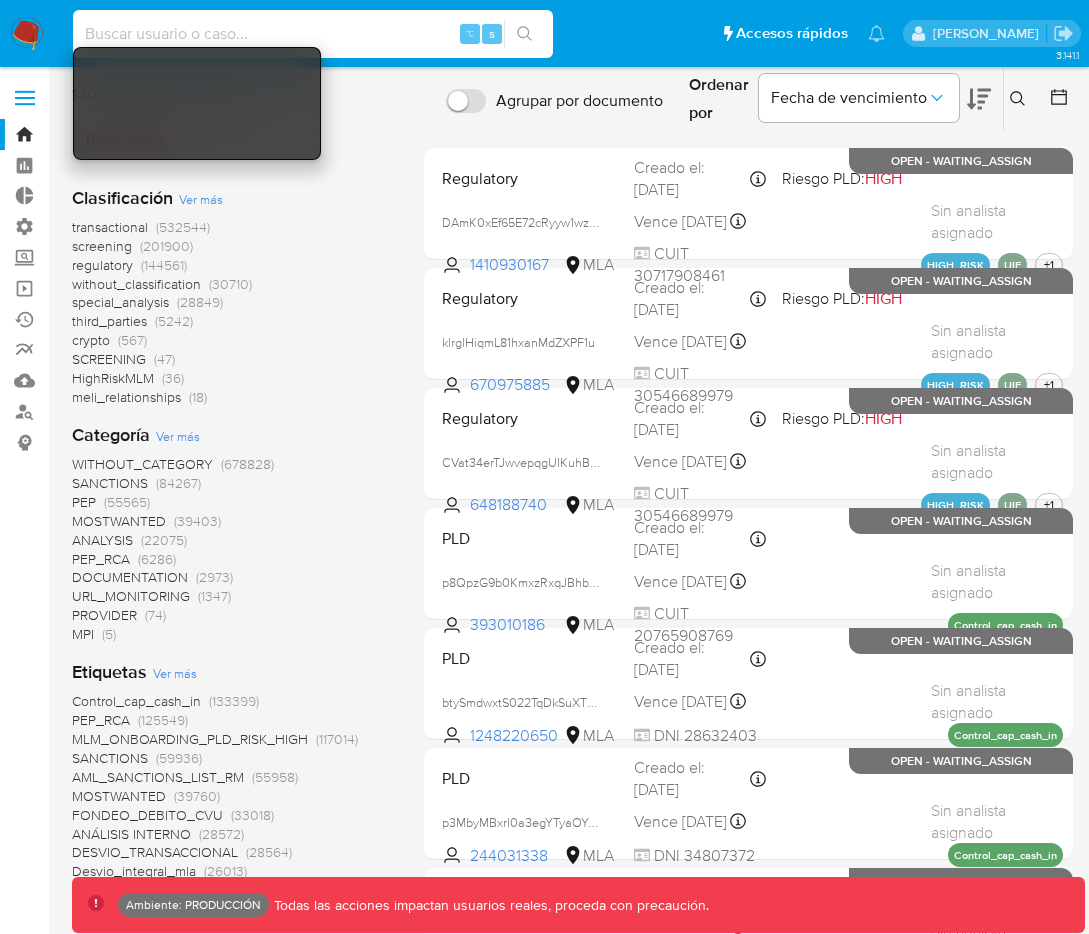 click on "transactional (532544) screening (201900) regulatory (144561) without_classification (30710) special_analysis (28849) third_parties (5242) crypto (567) SCREENING (47) HighRiskMLM (36) meli_relationships (18)" at bounding box center [232, 312] 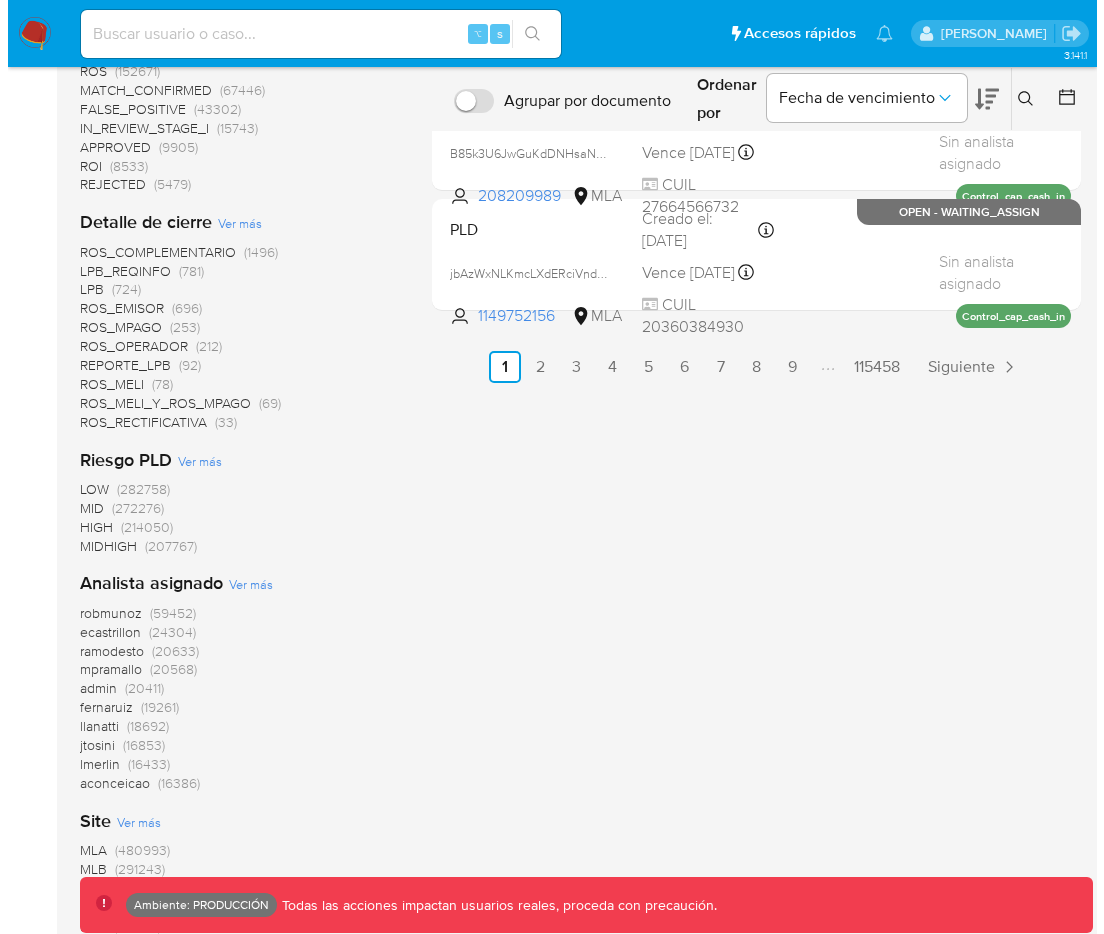 scroll, scrollTop: 1234, scrollLeft: 0, axis: vertical 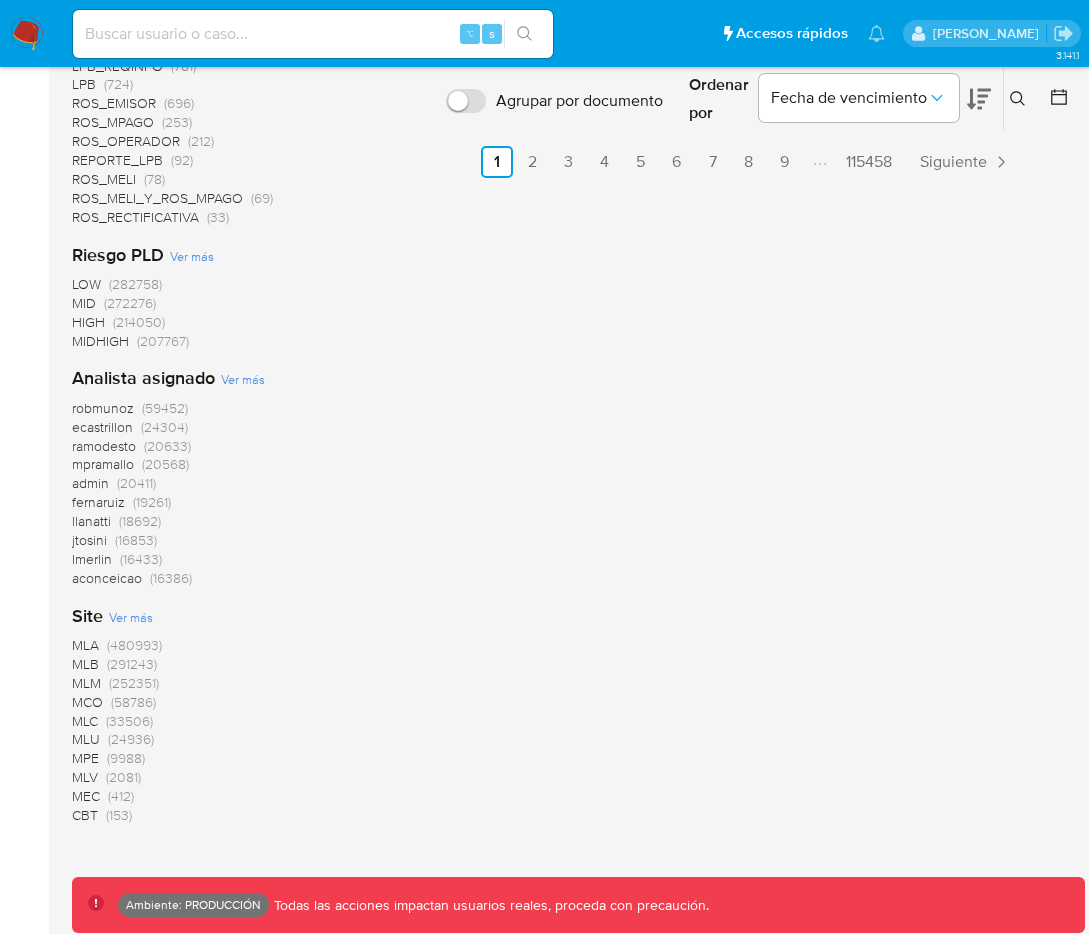 click on "Ver más" at bounding box center [243, 379] 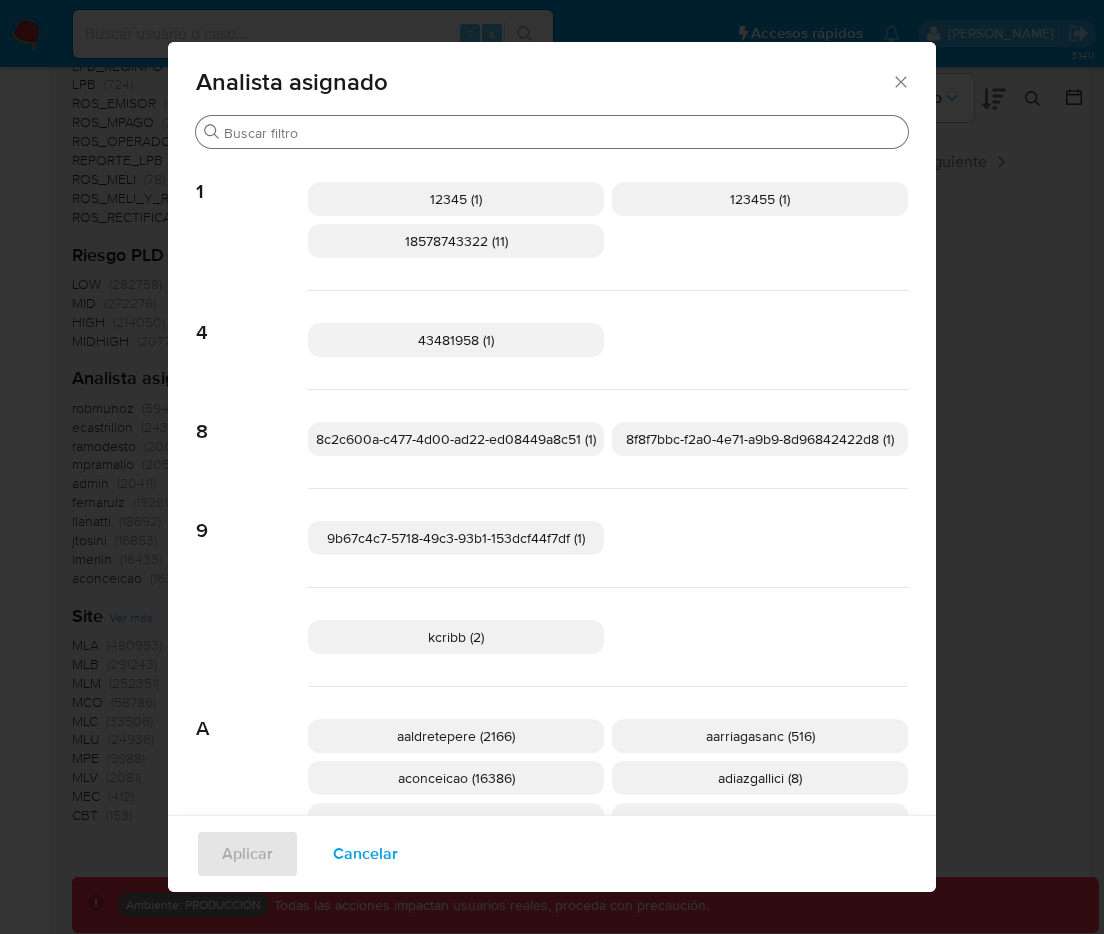 click on "Buscar" at bounding box center [552, 132] 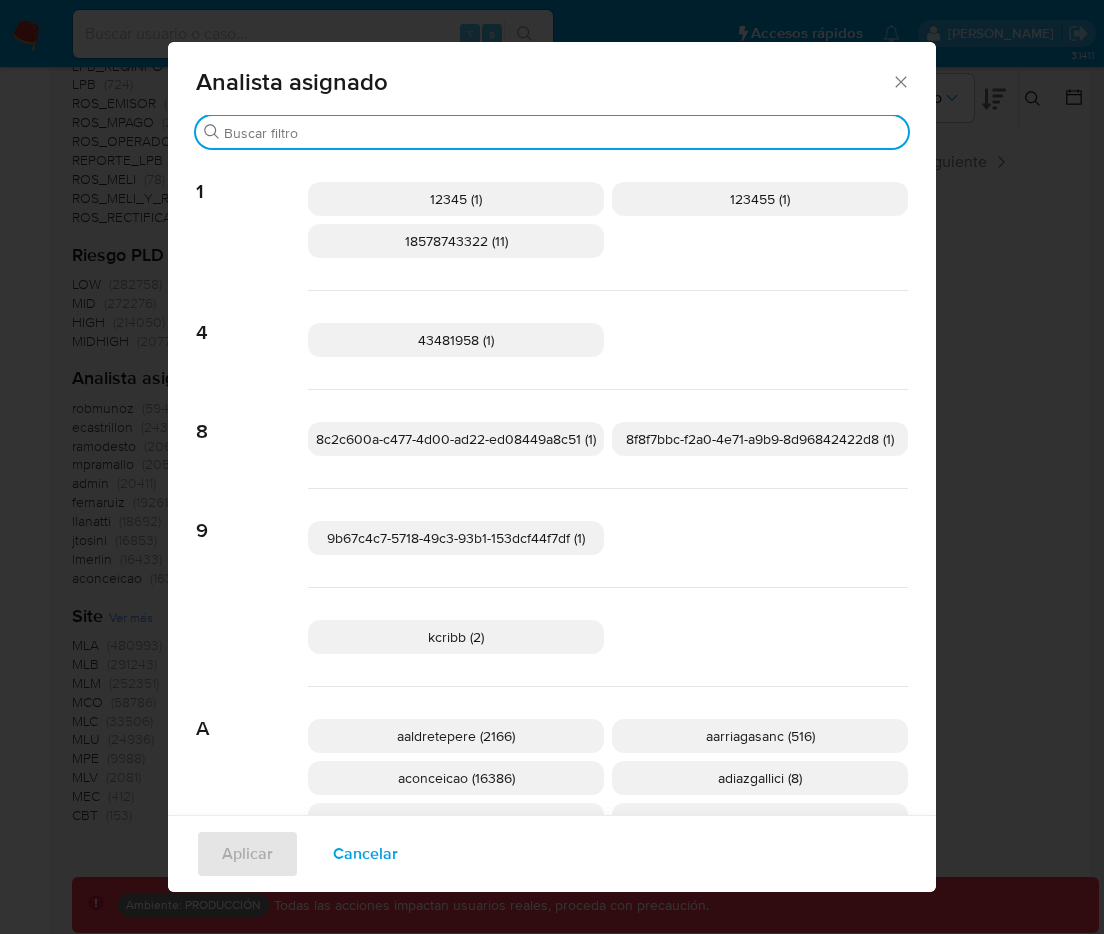 click on "Buscar" at bounding box center (562, 133) 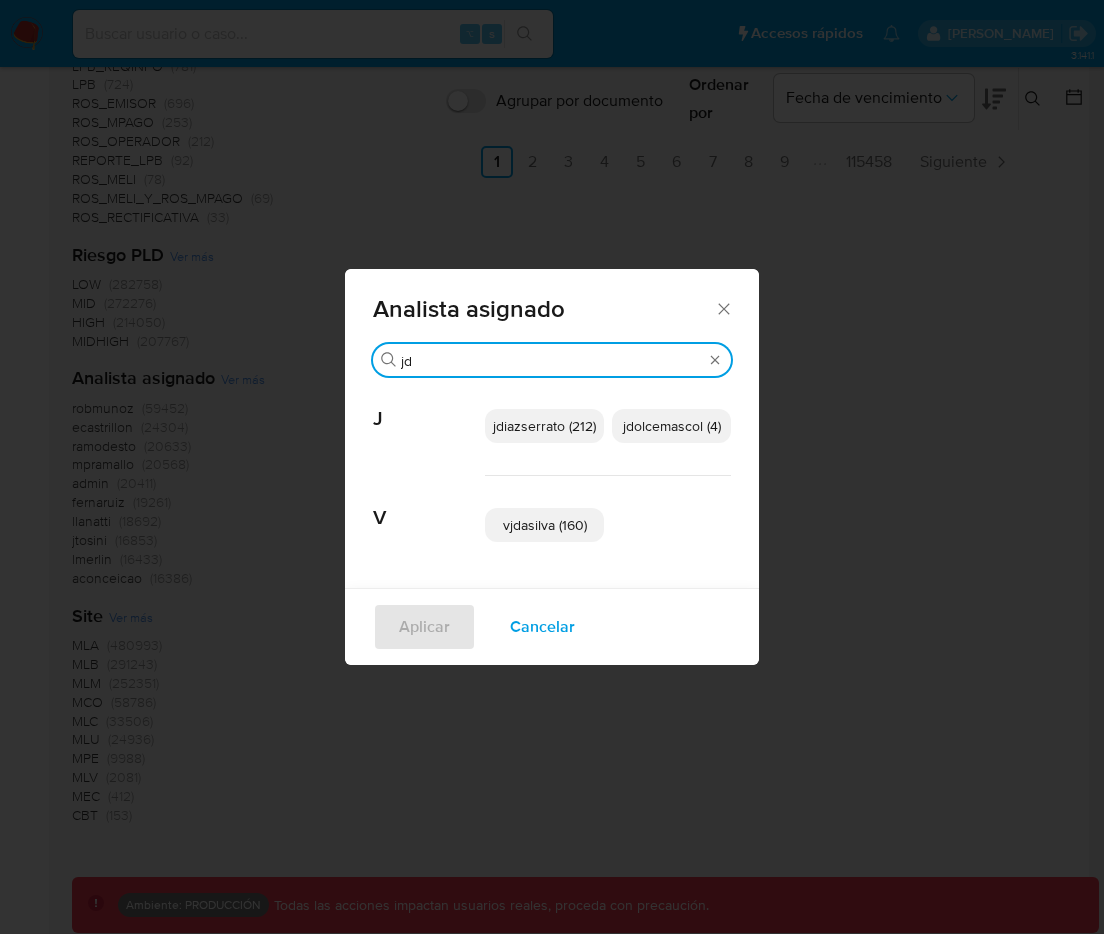 type on "jd" 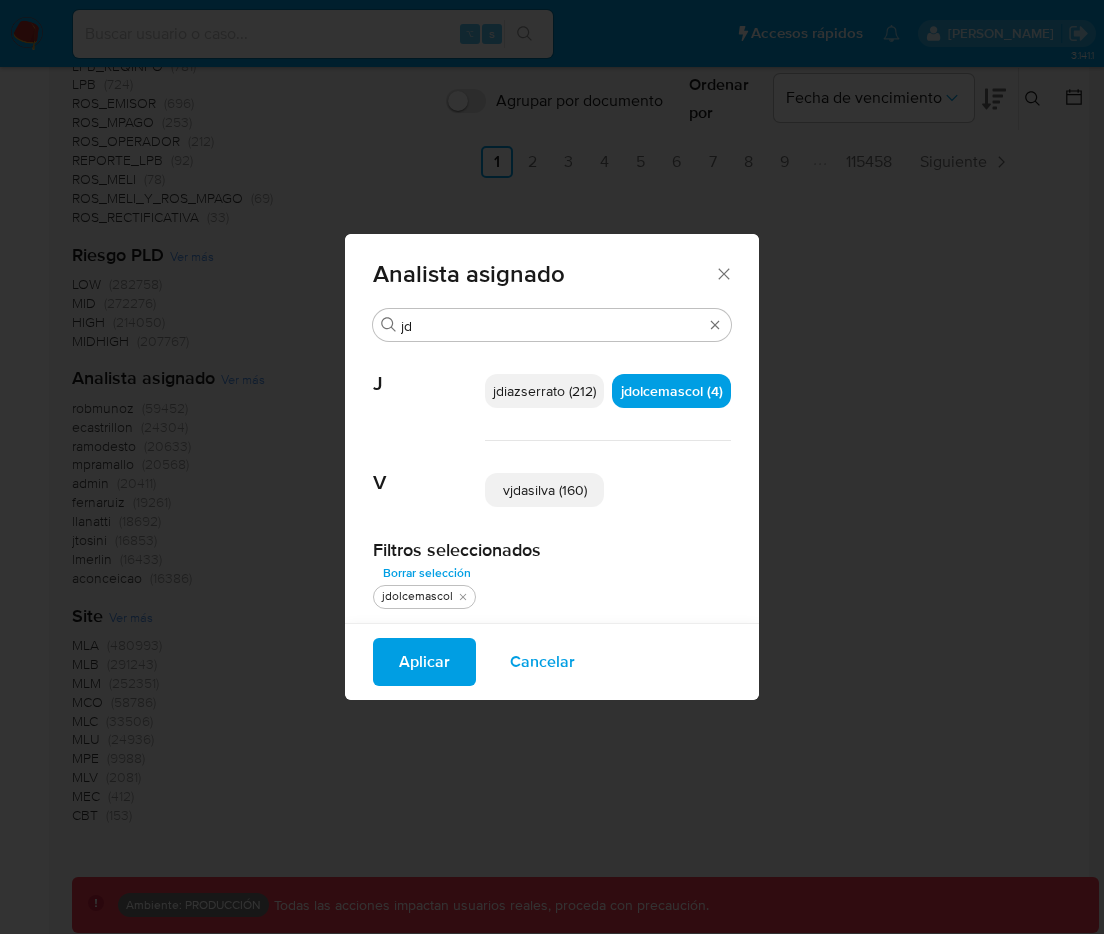 click on "Aplicar" at bounding box center (424, 662) 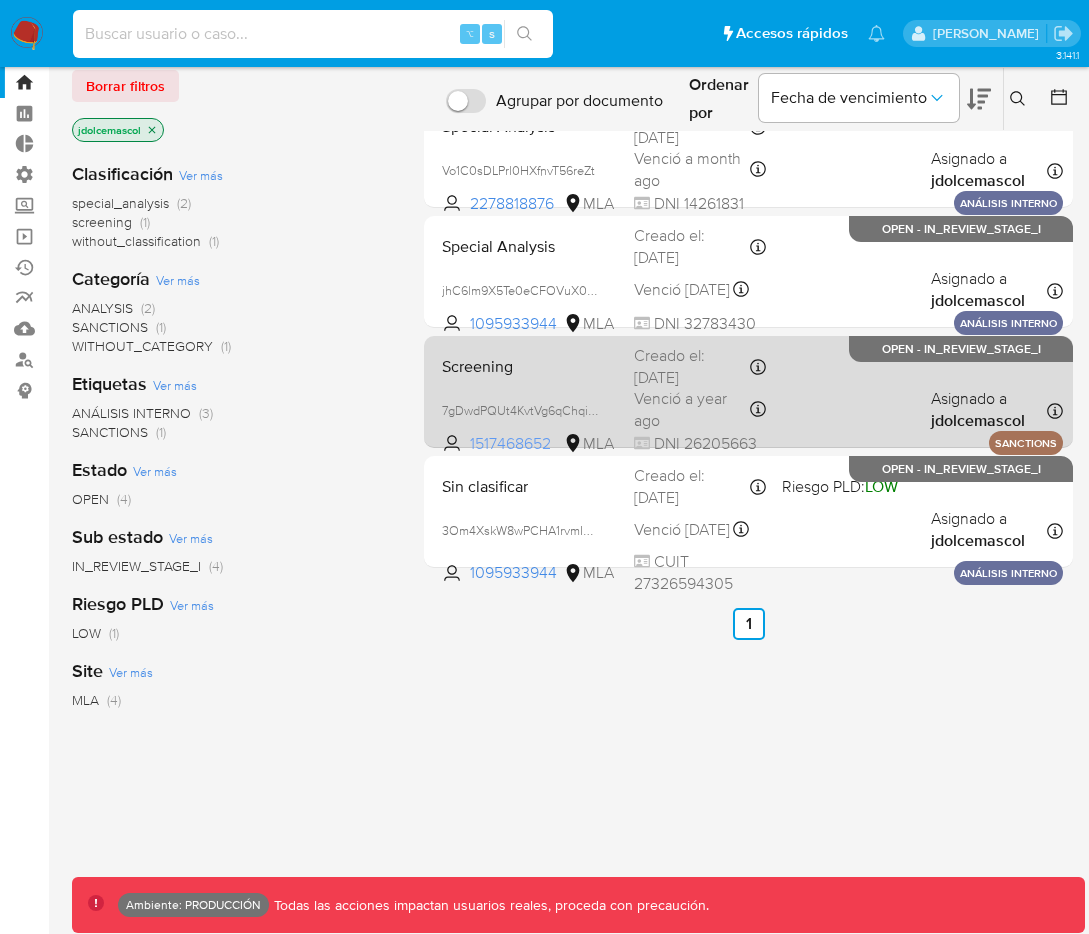 scroll, scrollTop: 0, scrollLeft: 0, axis: both 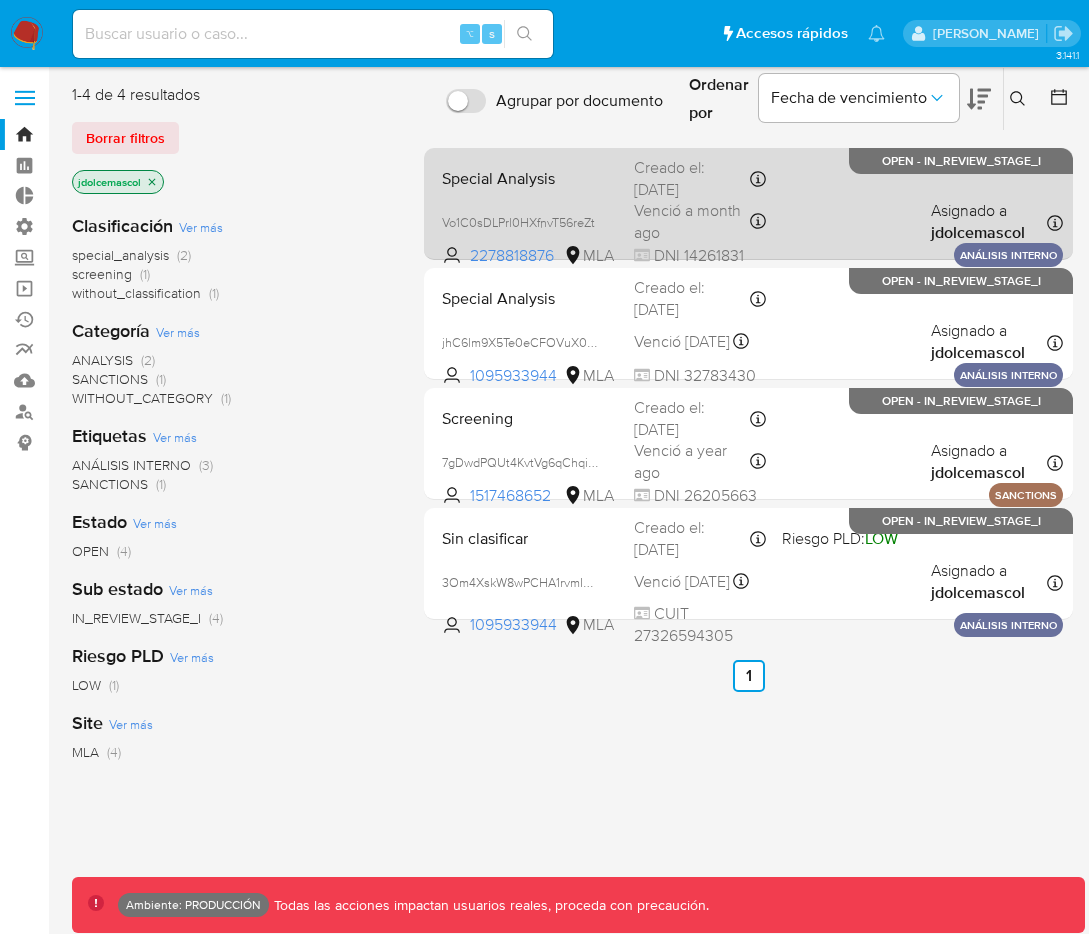 click on "Special Analysis" at bounding box center [530, 177] 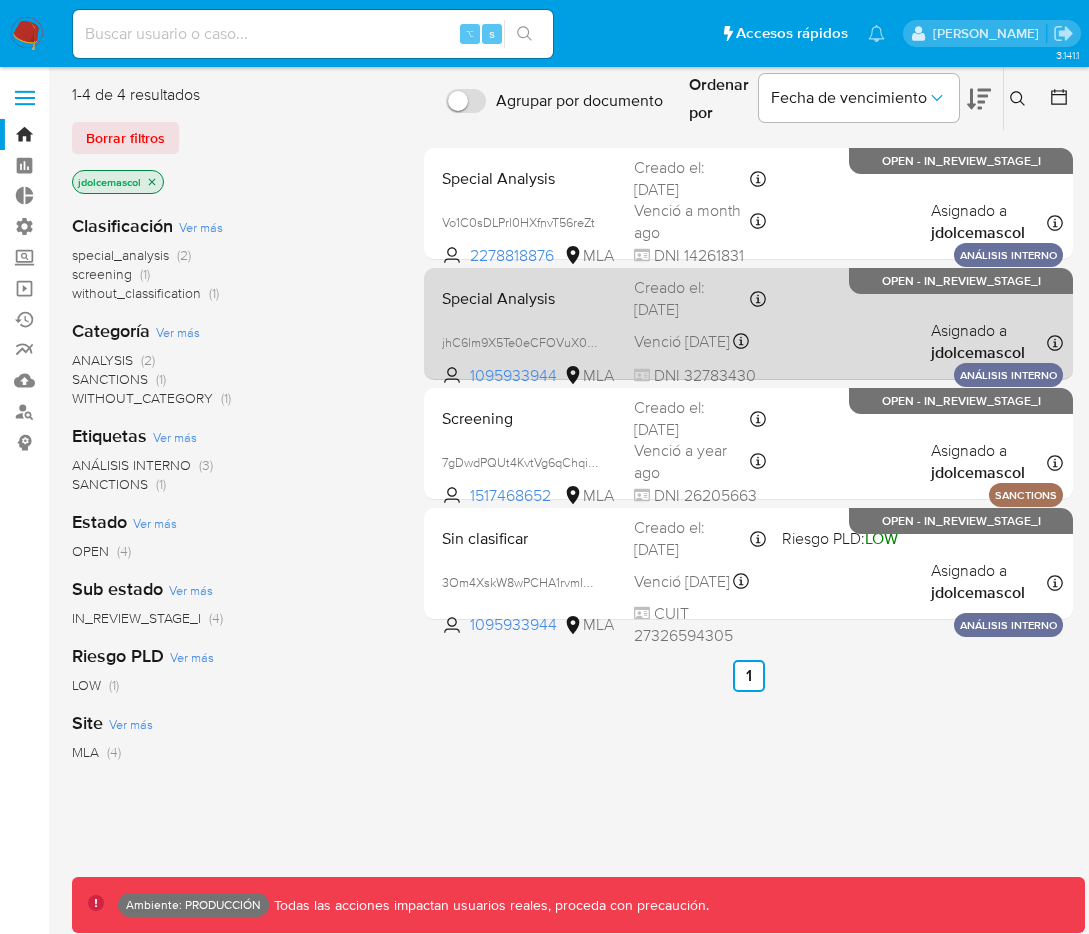 click on "Special Analysis jhC6lm9X5Te0eCFOVuX0JCs1 1095933944 MLA Creado el: 30/10/2024   Creado el: 30/10/2024 17:21:48 Venció 5 months ago   Vence el 28/01/2025 17:21:48 DNI   32783430 Asignado a   jdolcemascol   Asignado el: 30/10/2024 17:21:48 ANÁLISIS INTERNO OPEN - IN_REVIEW_STAGE_I" at bounding box center (748, 323) 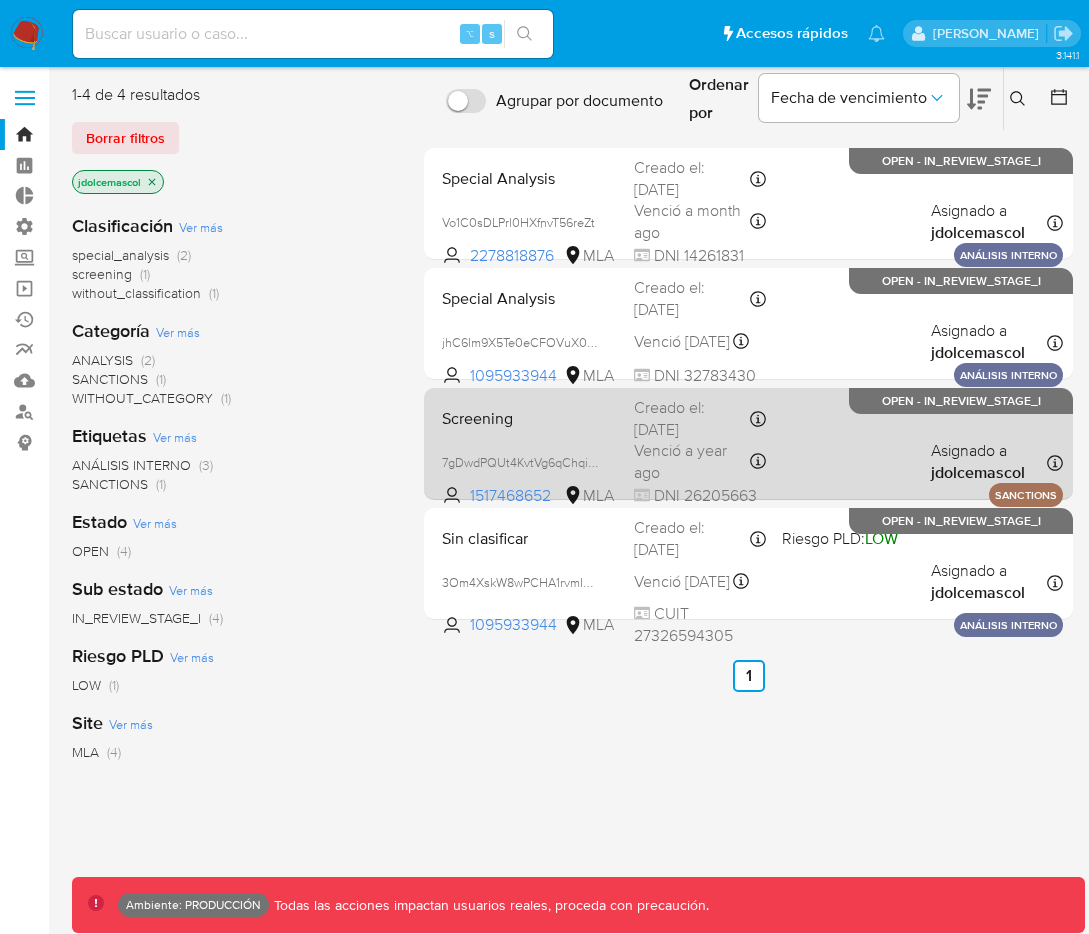click on "Screening 7gDwdPQUt4KvtVg6qChqiWKa 1517468652 MLA Creado el: 10/05/2024   Creado el: 10/05/2024 18:53:03 Venció a year ago   Vence el 08/08/2024 18:53:04 DNI   26205663 Asignado a   jdolcemascol   Asignado el: 17/01/2025 16:23:16 SANCTIONS OPEN - IN_REVIEW_STAGE_I" at bounding box center [748, 443] 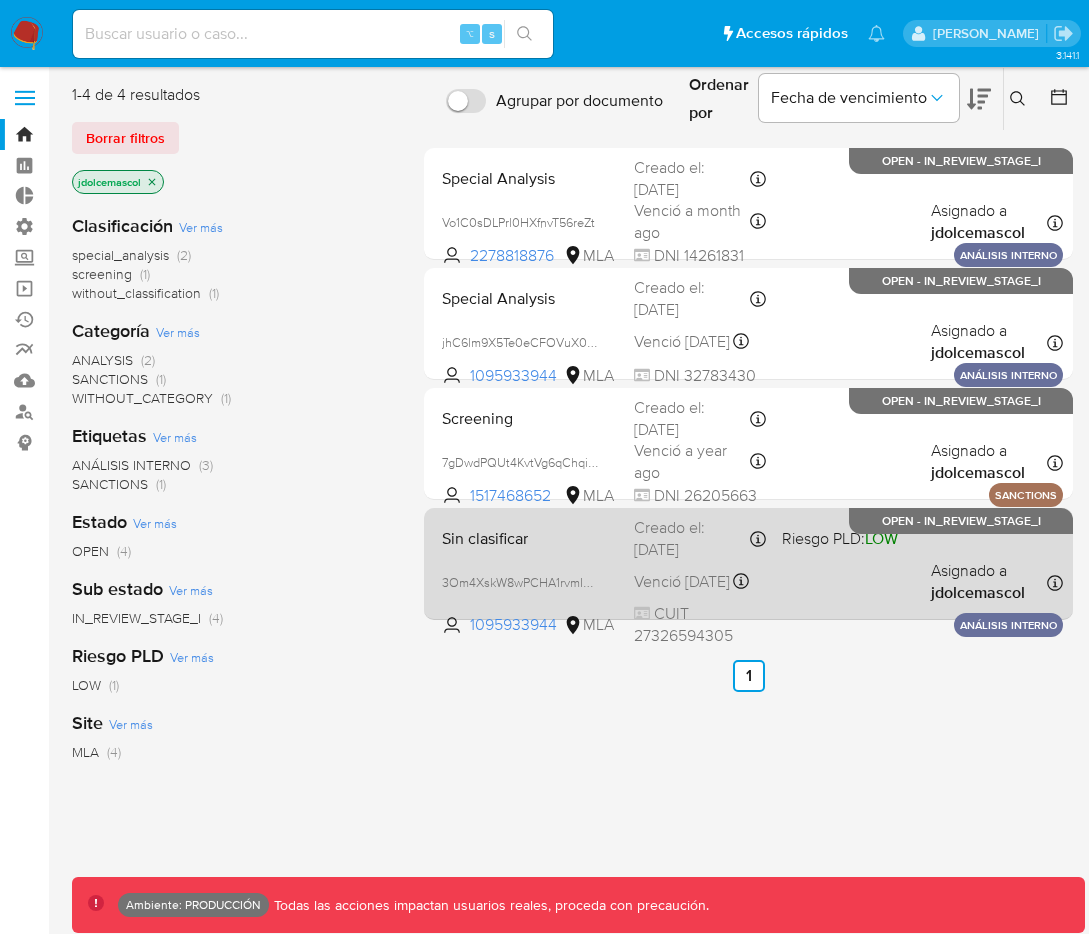 click on "Sin clasificar" at bounding box center (530, 537) 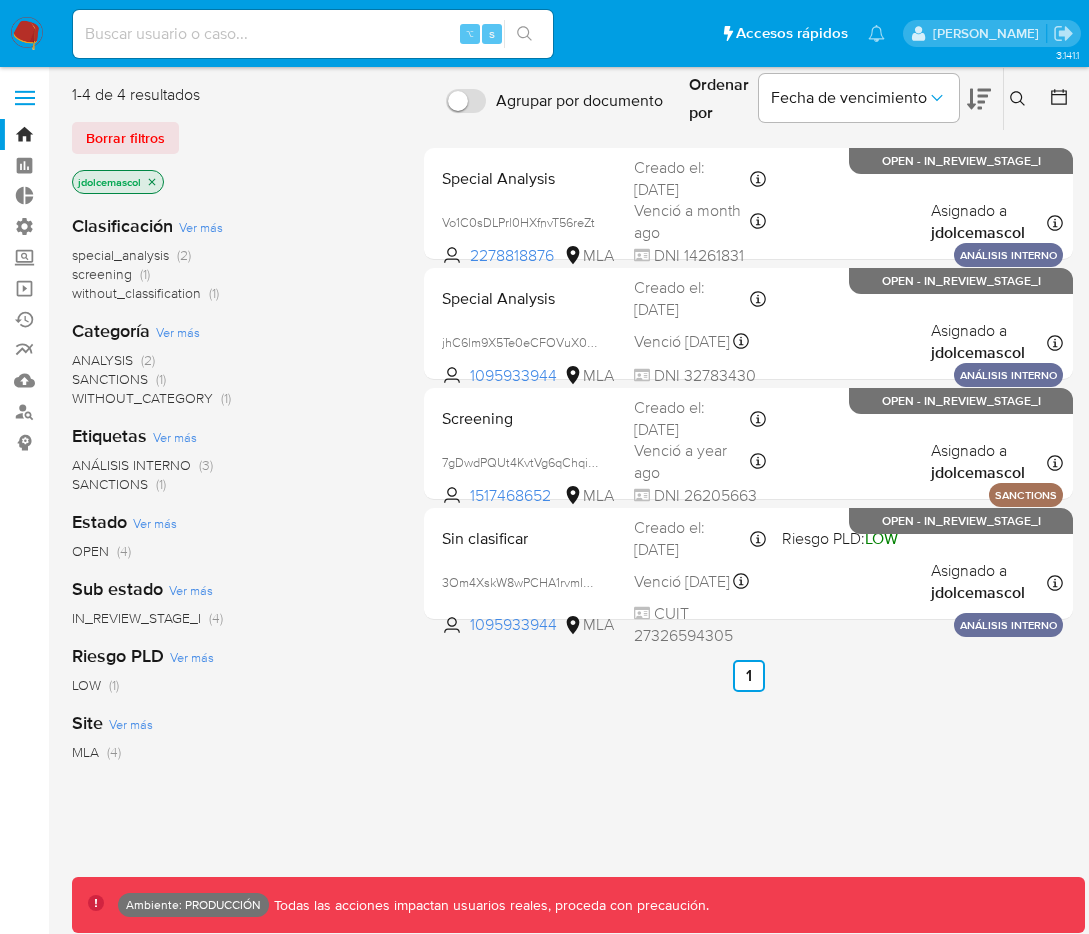 click on "Agrupar por documento Ordenar por Fecha de vencimiento   No es posible ordenar los resultados mientras se encuentren agrupados. Ingrese ID de usuario o caso Buscar Borrar filtros Special Analysis Vo1C0sDLPrl0HXfnvT56reZt 2278818876 MLA Creado el: 20/02/2025   Creado el: 20/02/2025 10:50:51 Venció a month ago   Vence el 21/05/2025 10:50:51 DNI   14261831 Asignado a   jdolcemascol   Asignado el: 20/02/2025 10:50:51 ANÁLISIS INTERNO OPEN - IN_REVIEW_STAGE_I  Special Analysis jhC6lm9X5Te0eCFOVuX0JCs1 1095933944 MLA Creado el: 30/10/2024   Creado el: 30/10/2024 17:21:48 Venció 5 months ago   Vence el 28/01/2025 17:21:48 DNI   32783430 Asignado a   jdolcemascol   Asignado el: 30/10/2024 17:21:48 ANÁLISIS INTERNO OPEN - IN_REVIEW_STAGE_I  Screening 7gDwdPQUt4KvtVg6qChqiWKa 1517468652 MLA Creado el: 10/05/2024   Creado el: 10/05/2024 18:53:03 Venció a year ago   Vence el 08/08/2024 18:53:04 DNI   26205663 Asignado a   jdolcemascol   Asignado el: 17/01/2025 16:23:16 SANCTIONS OPEN - IN_REVIEW_STAGE_I  1095933944" at bounding box center (748, 529) 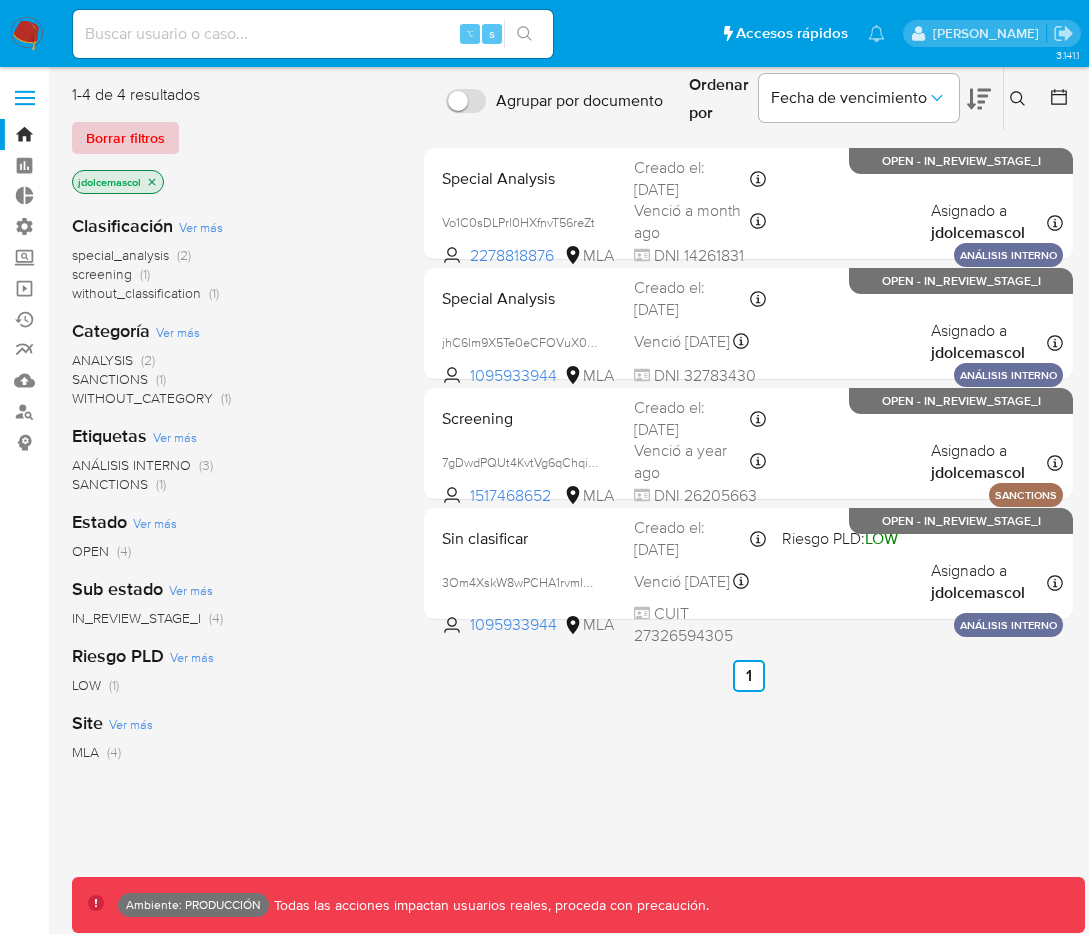 click on "Borrar filtros" at bounding box center (125, 138) 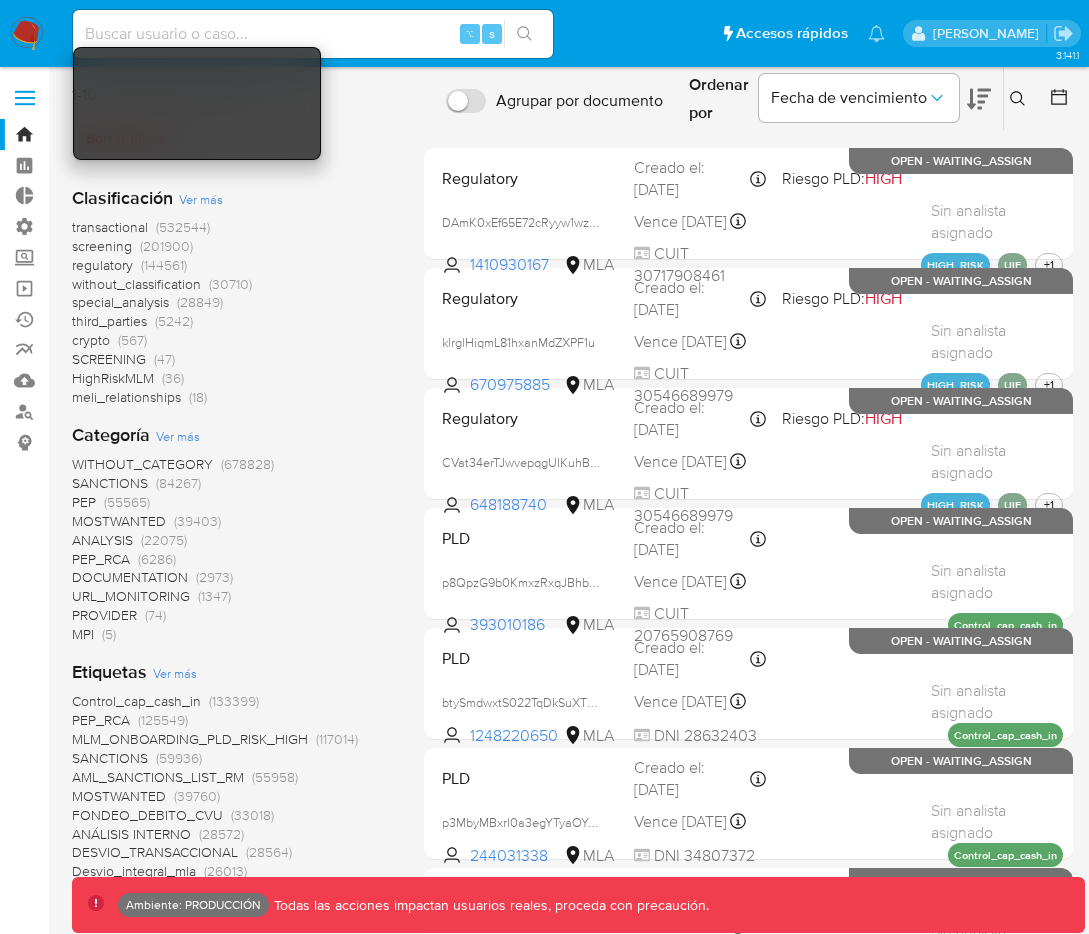 click on "transactional (532544) screening (201900) regulatory (144561) without_classification (30710) special_analysis (28849) third_parties (5242) crypto (567) SCREENING (47) HighRiskMLM (36) meli_relationships (18)" at bounding box center [232, 312] 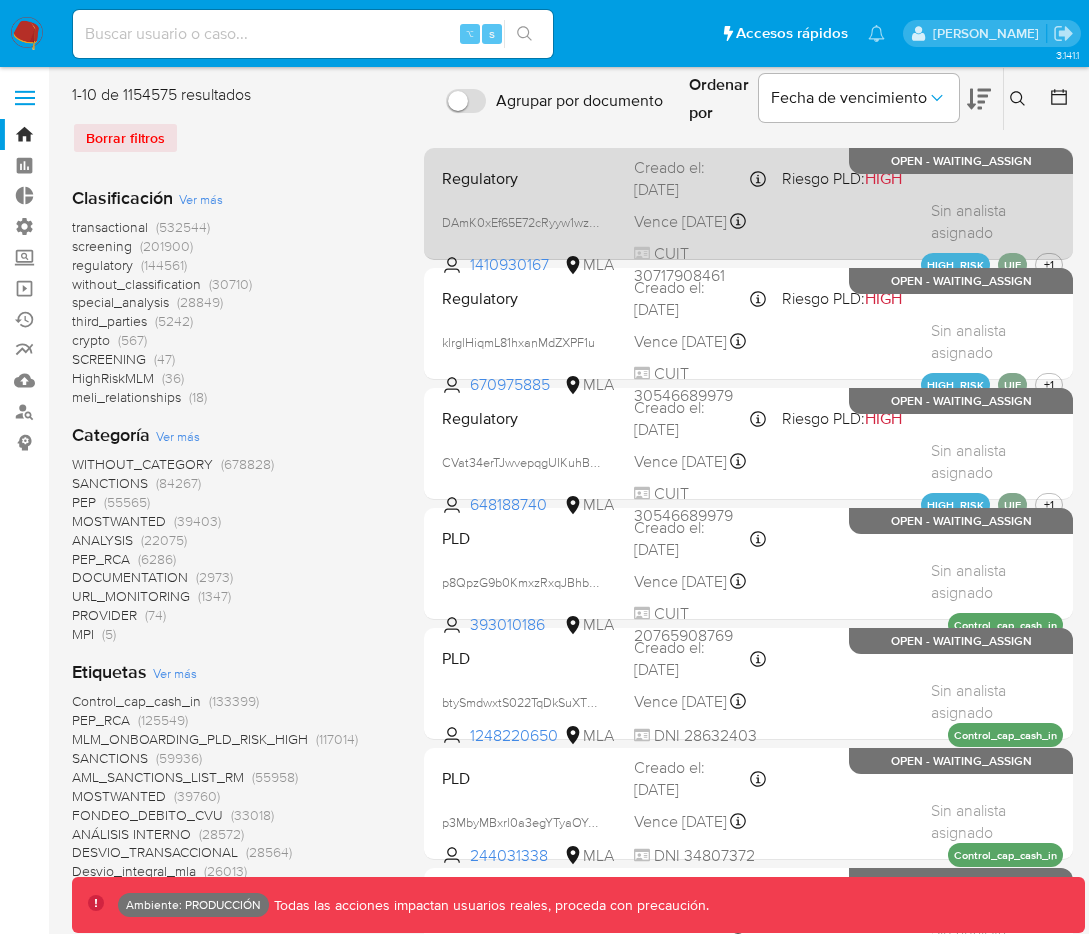 click on "Regulatory" at bounding box center [530, 177] 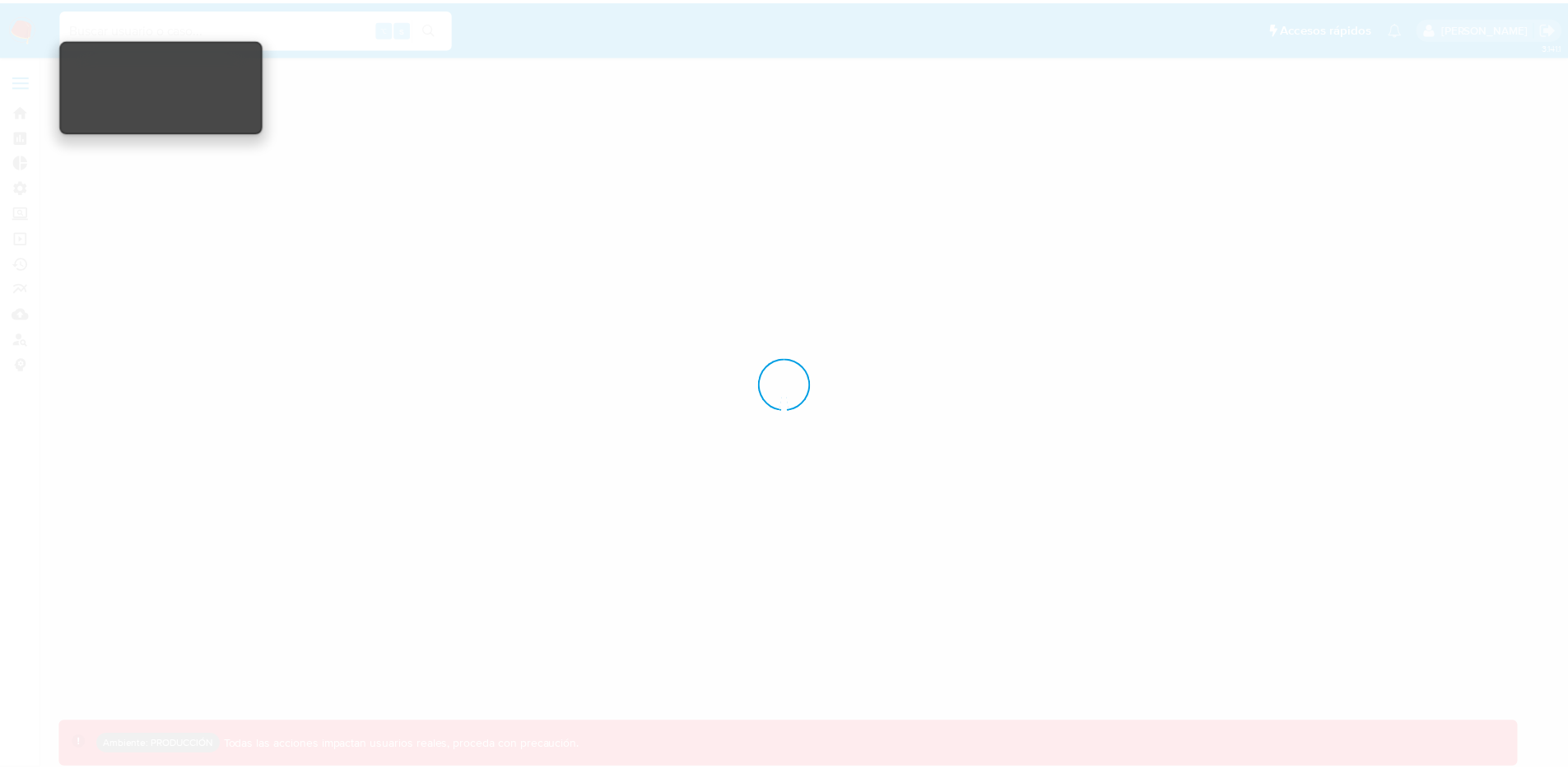 scroll, scrollTop: 0, scrollLeft: 0, axis: both 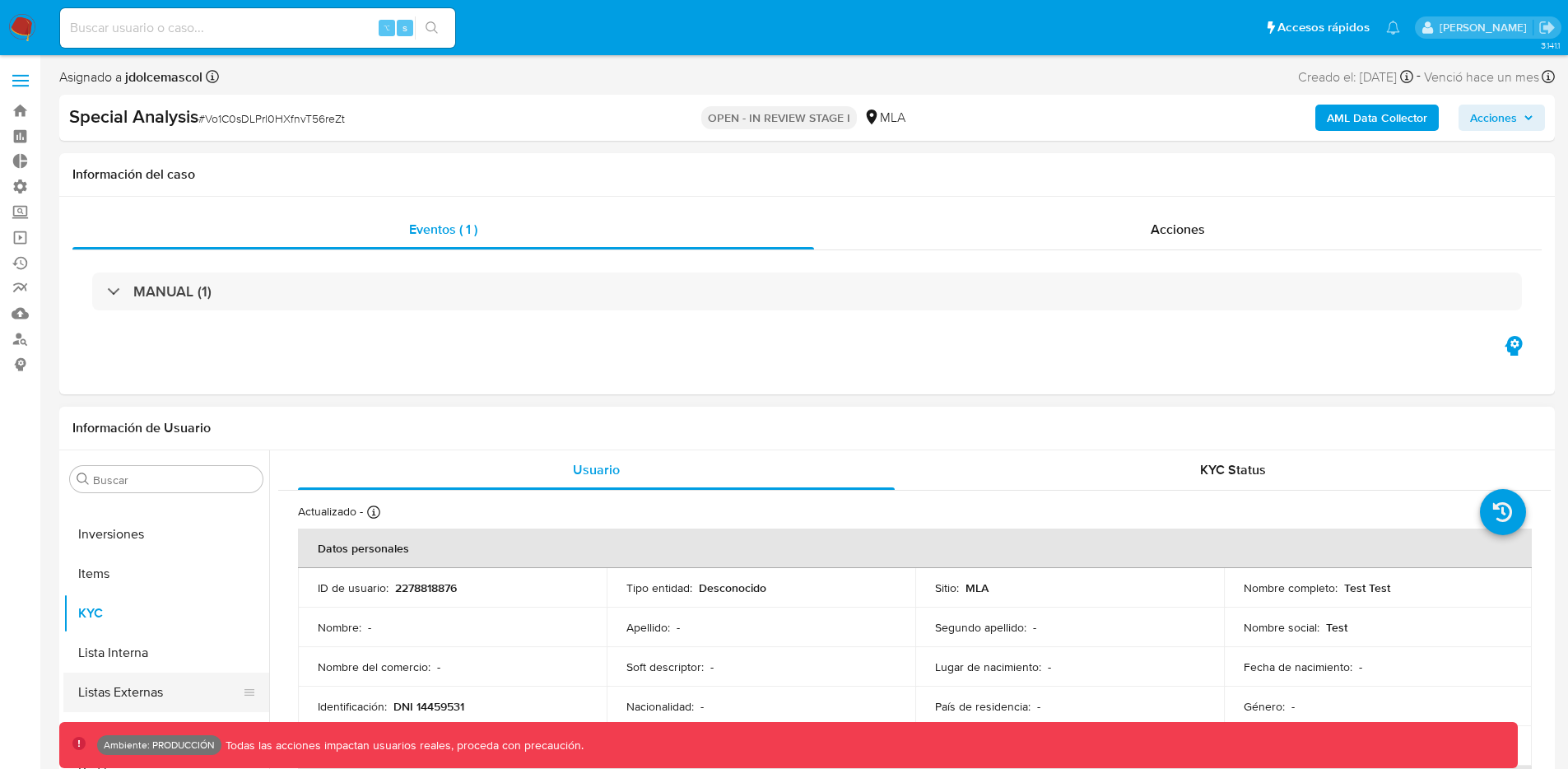 click on "Listas Externas" at bounding box center (160, 692) 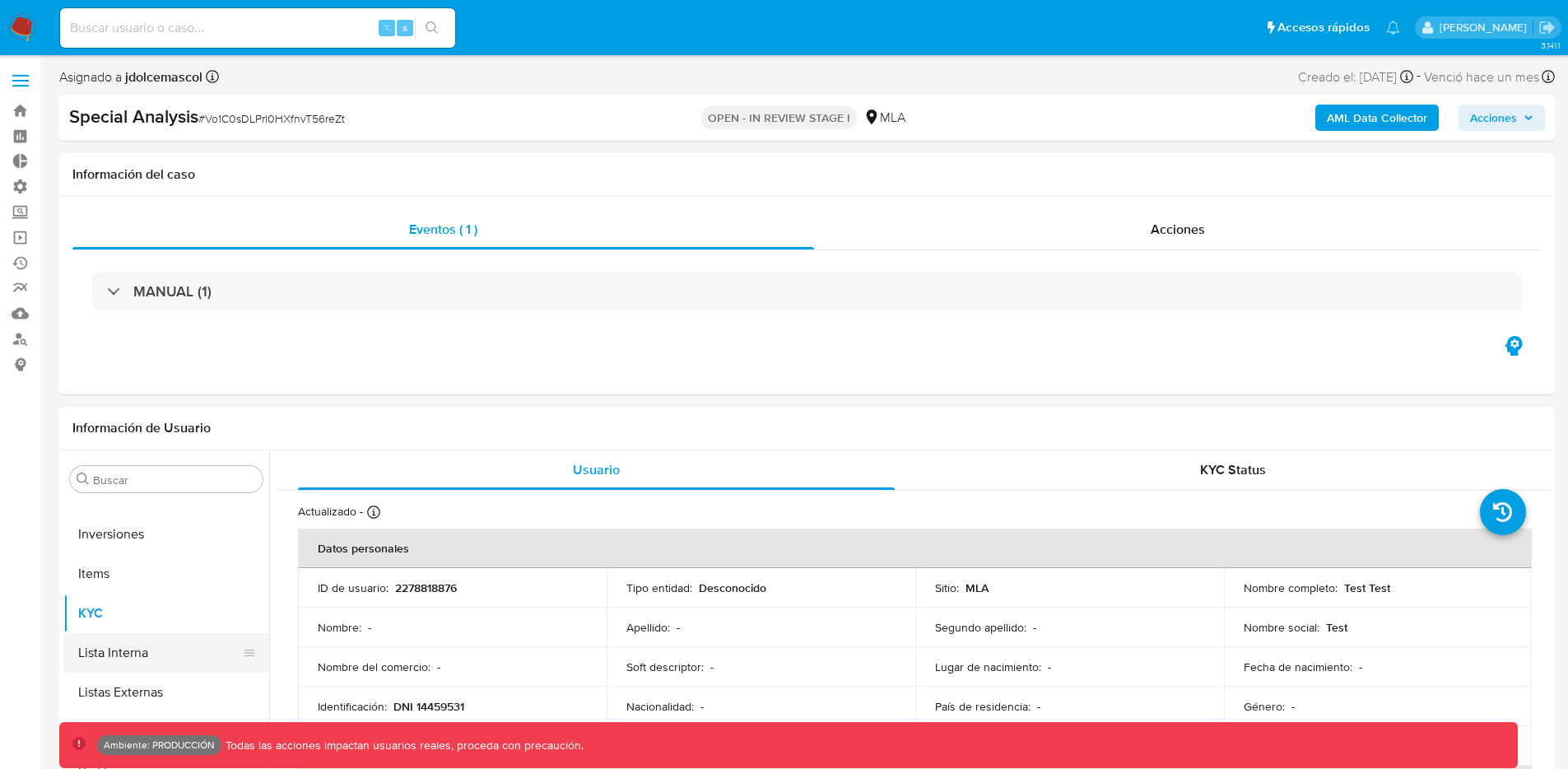 select on "10" 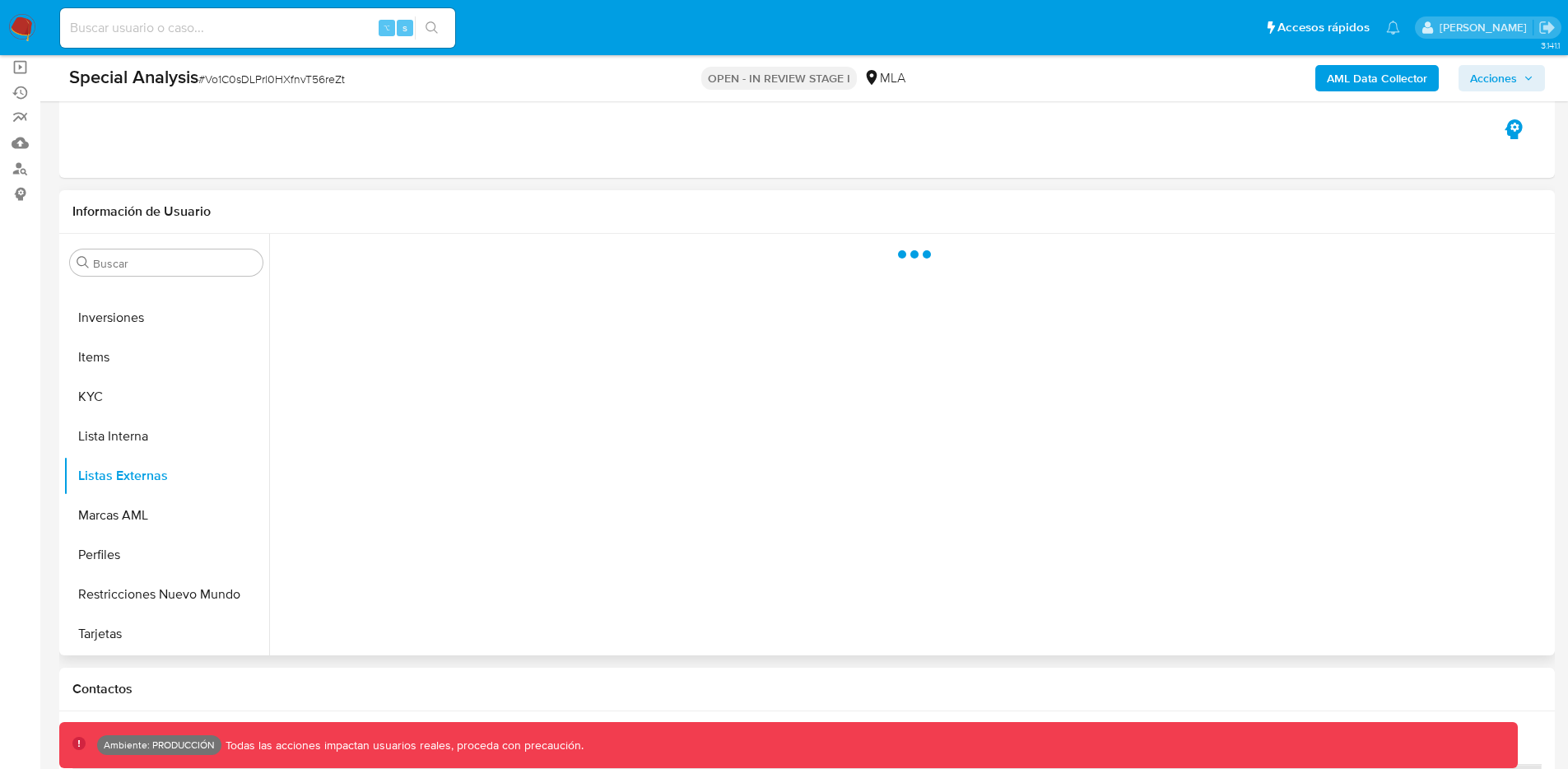 scroll, scrollTop: 172, scrollLeft: 0, axis: vertical 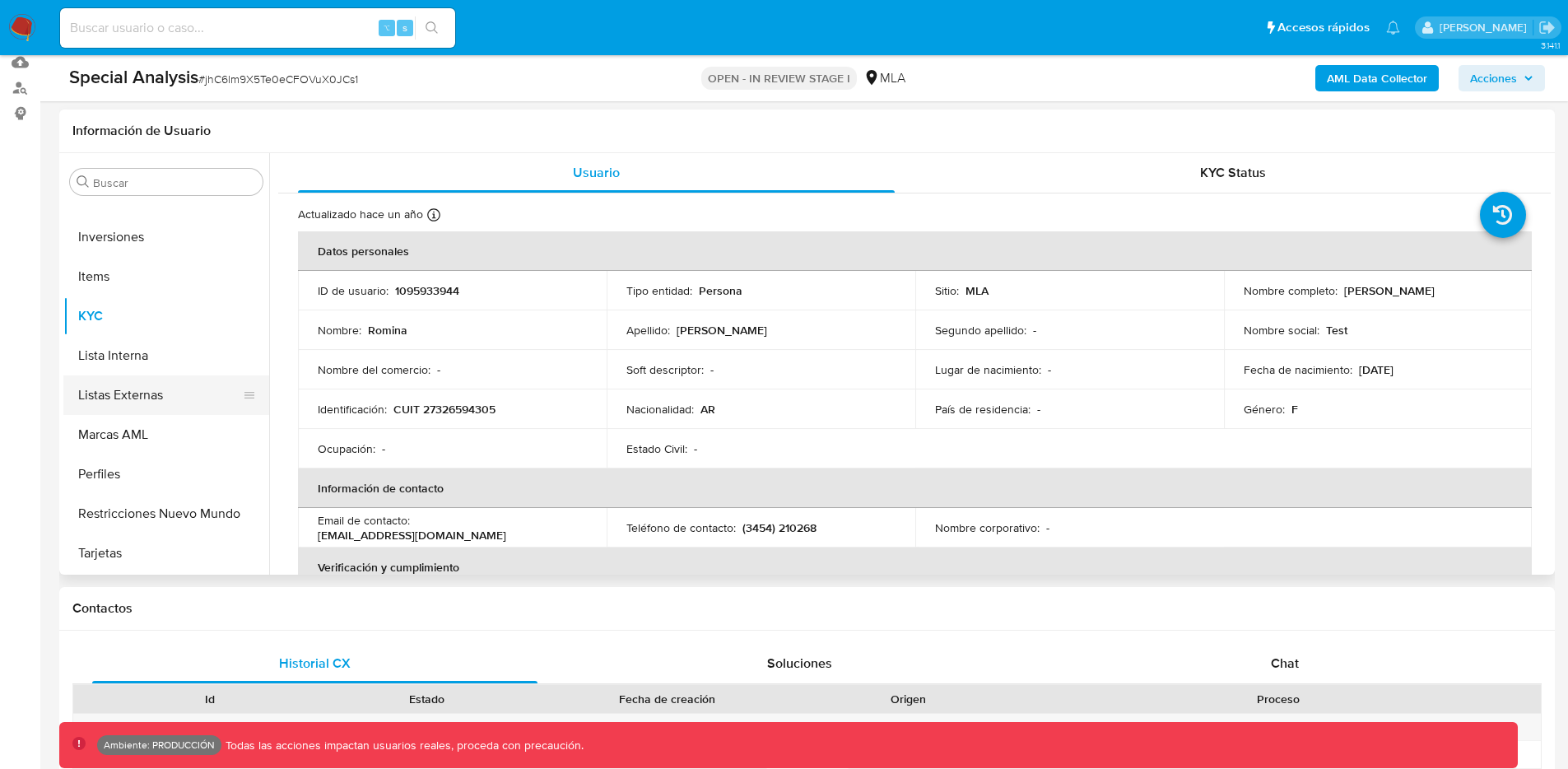 select on "10" 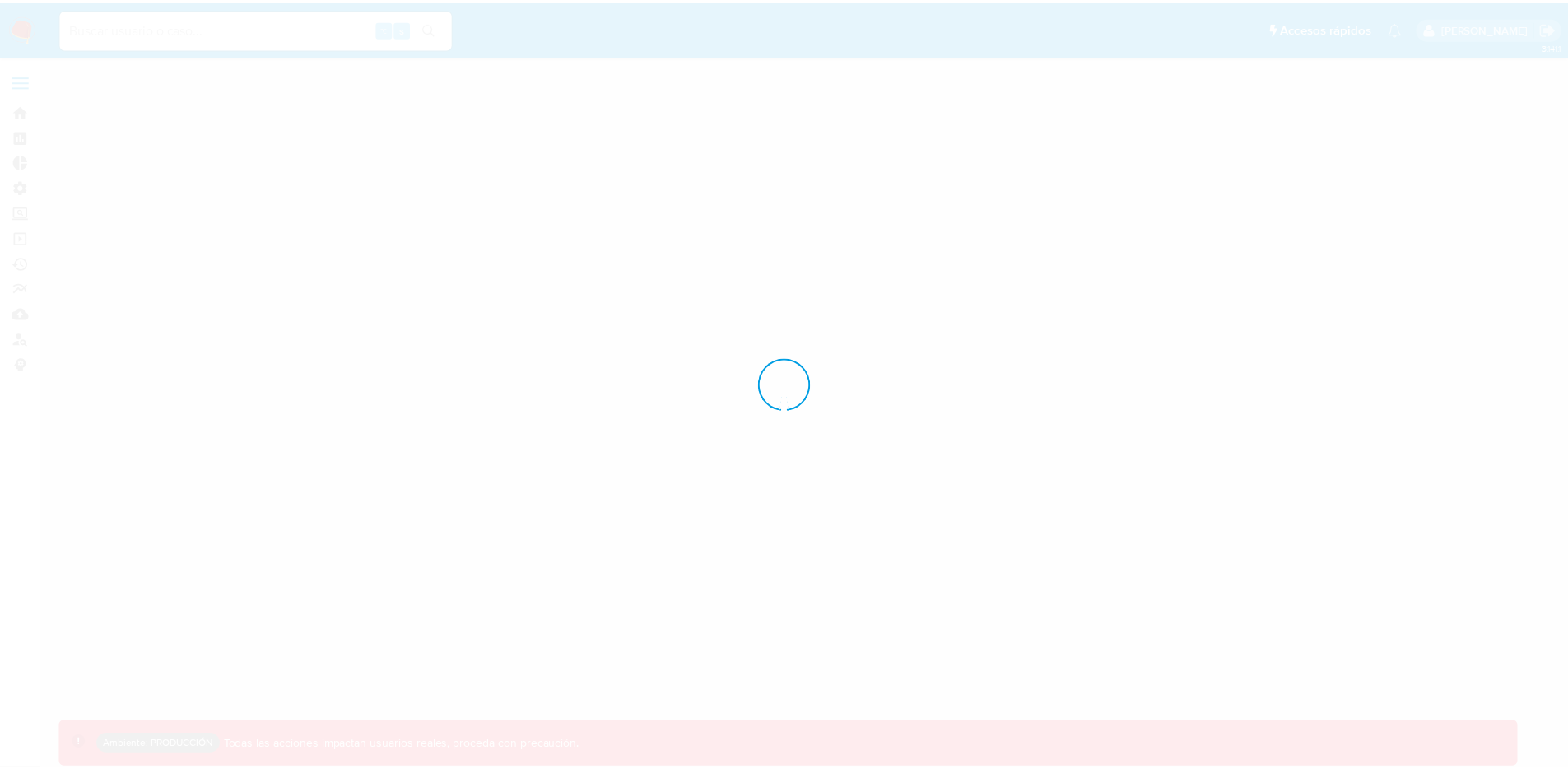 scroll, scrollTop: 0, scrollLeft: 0, axis: both 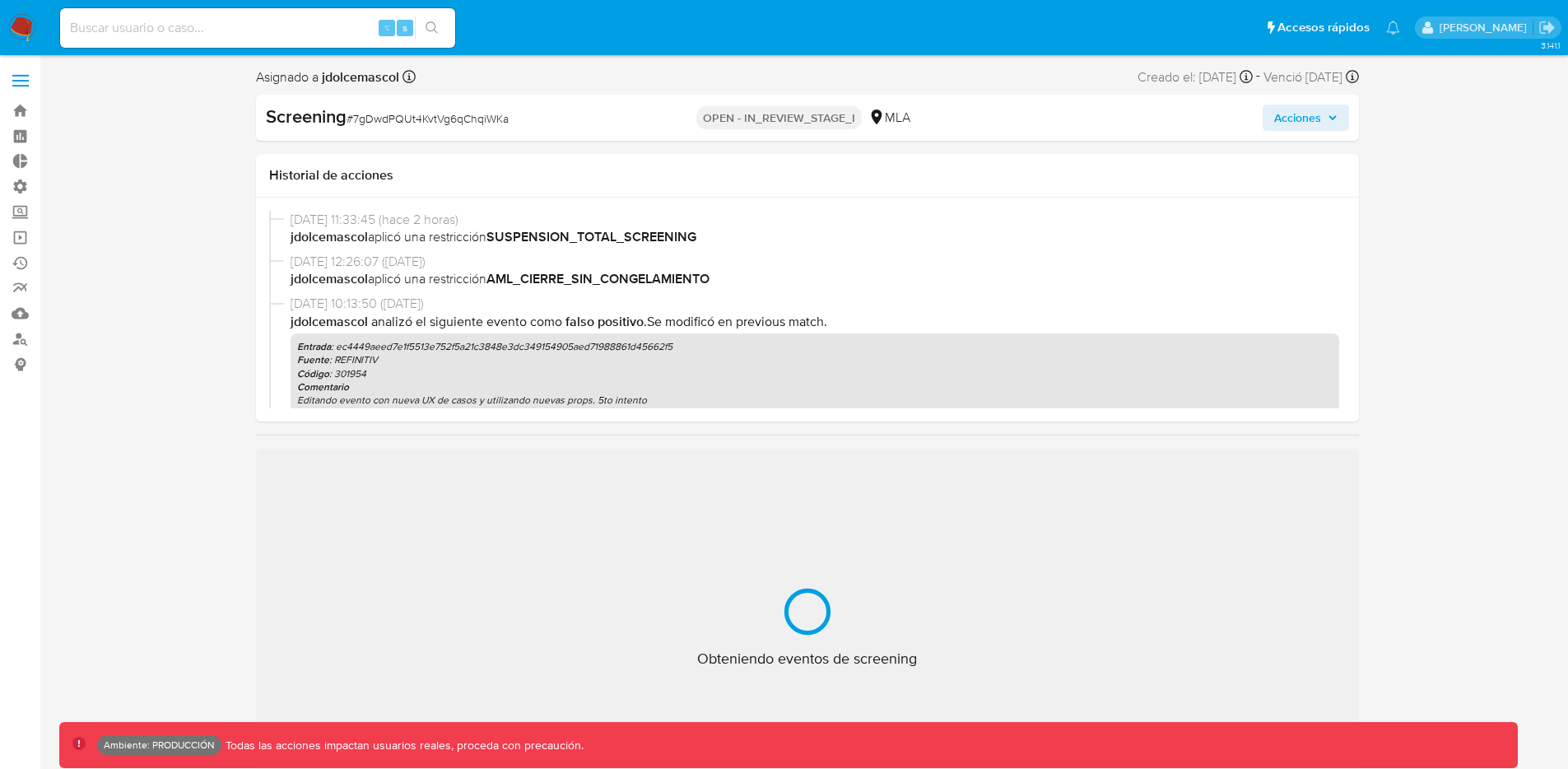 select on "10" 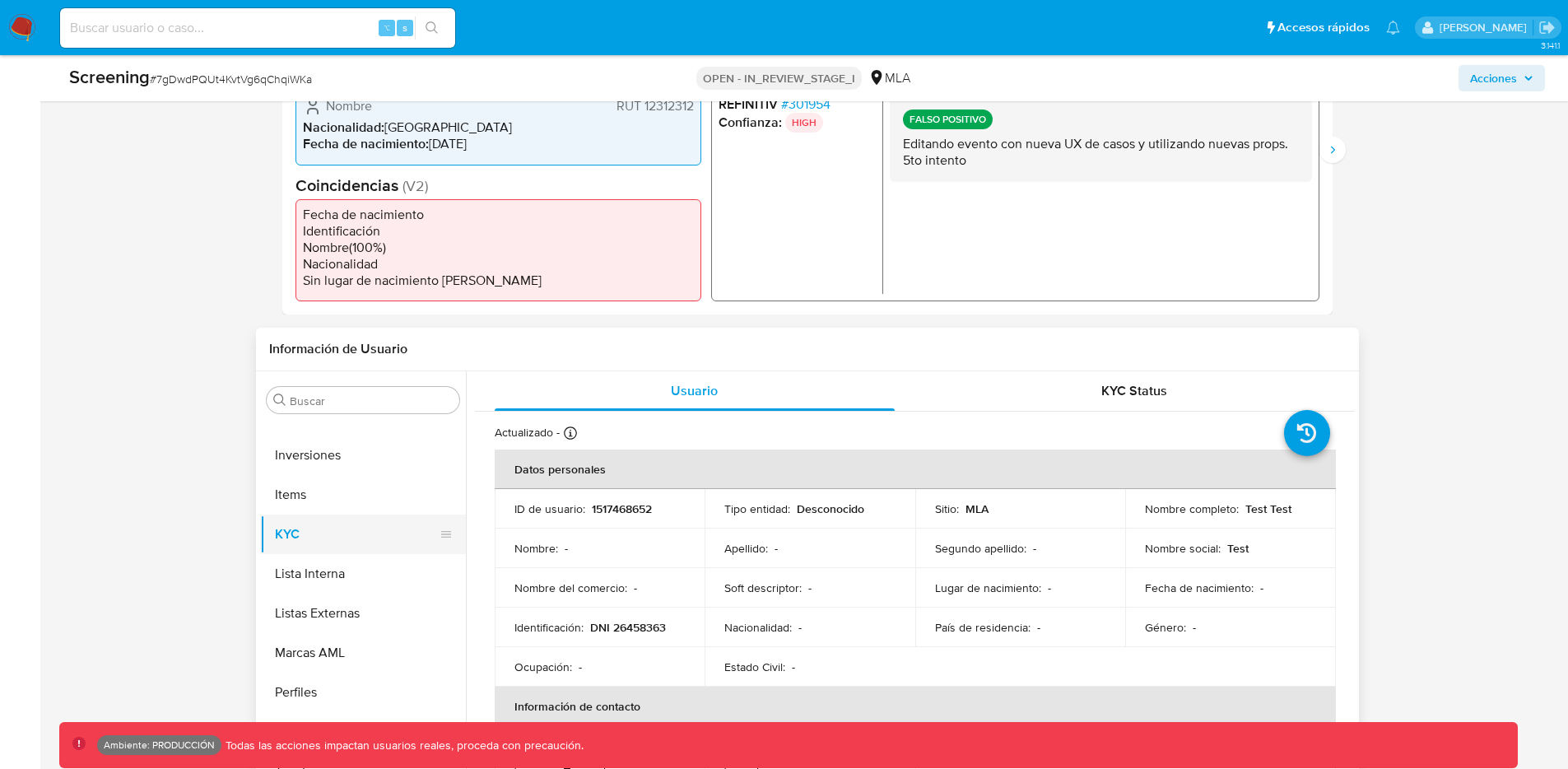 scroll, scrollTop: 539, scrollLeft: 0, axis: vertical 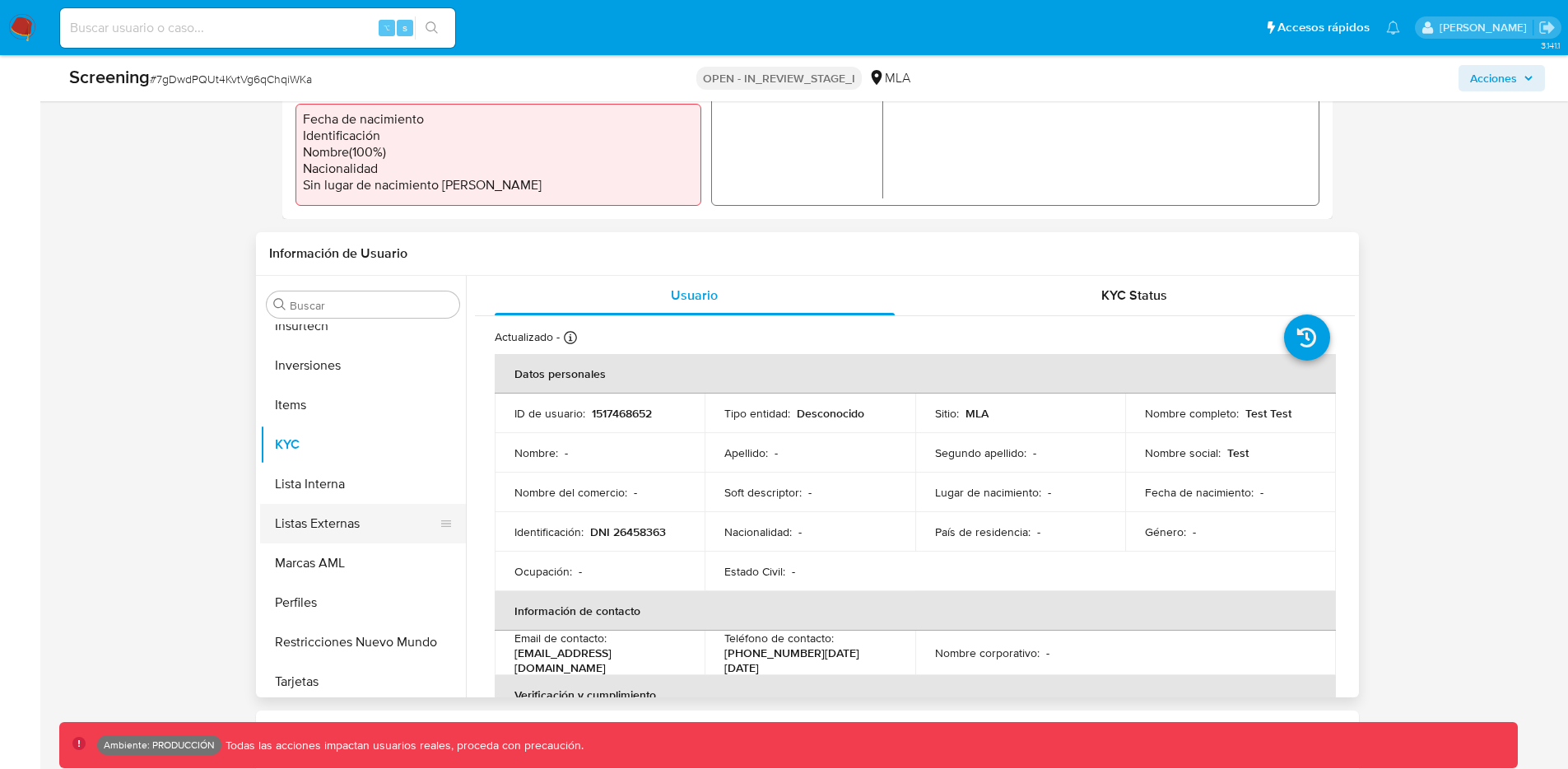 click on "Listas Externas" at bounding box center (356, 524) 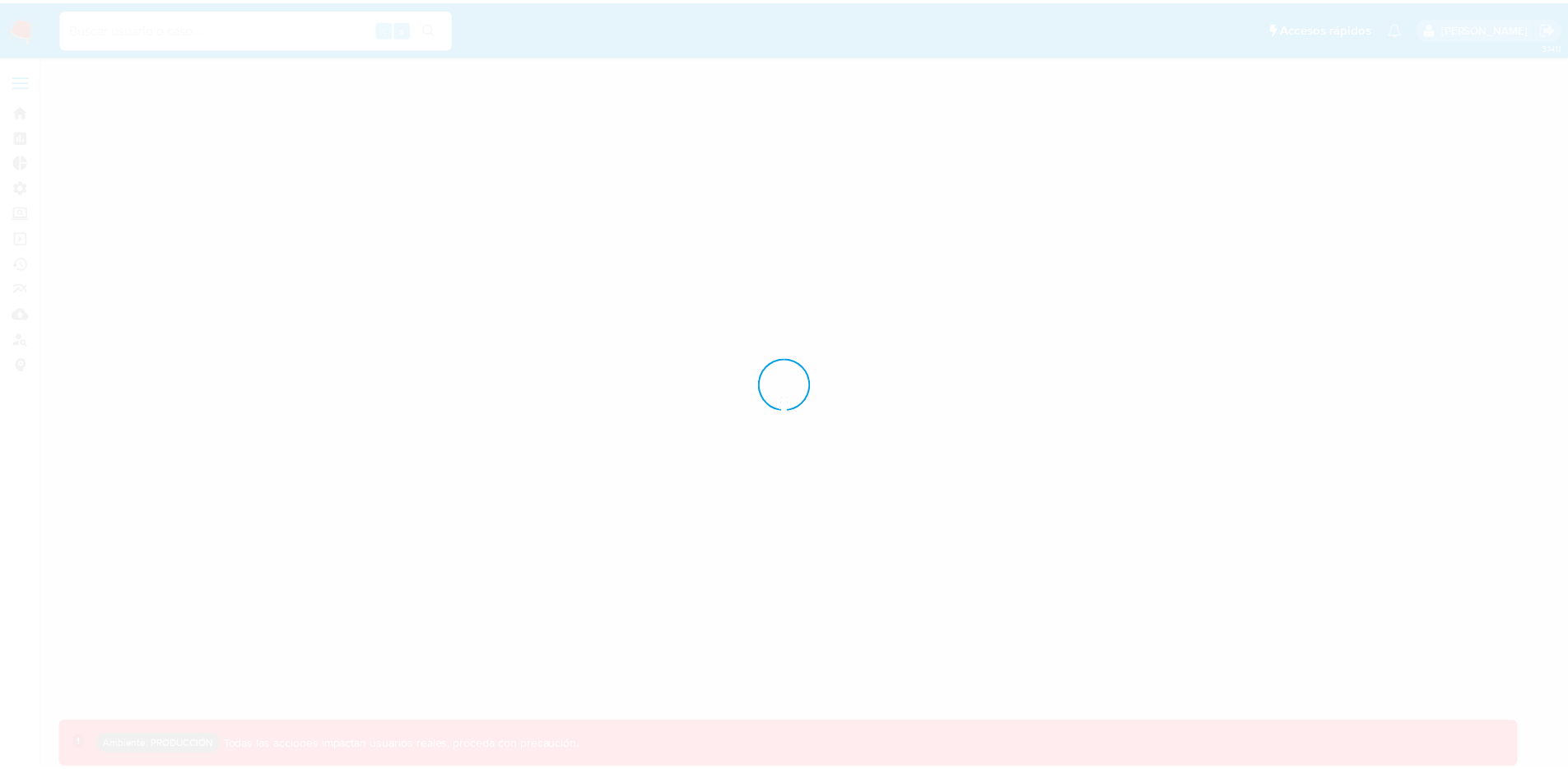 scroll, scrollTop: 0, scrollLeft: 0, axis: both 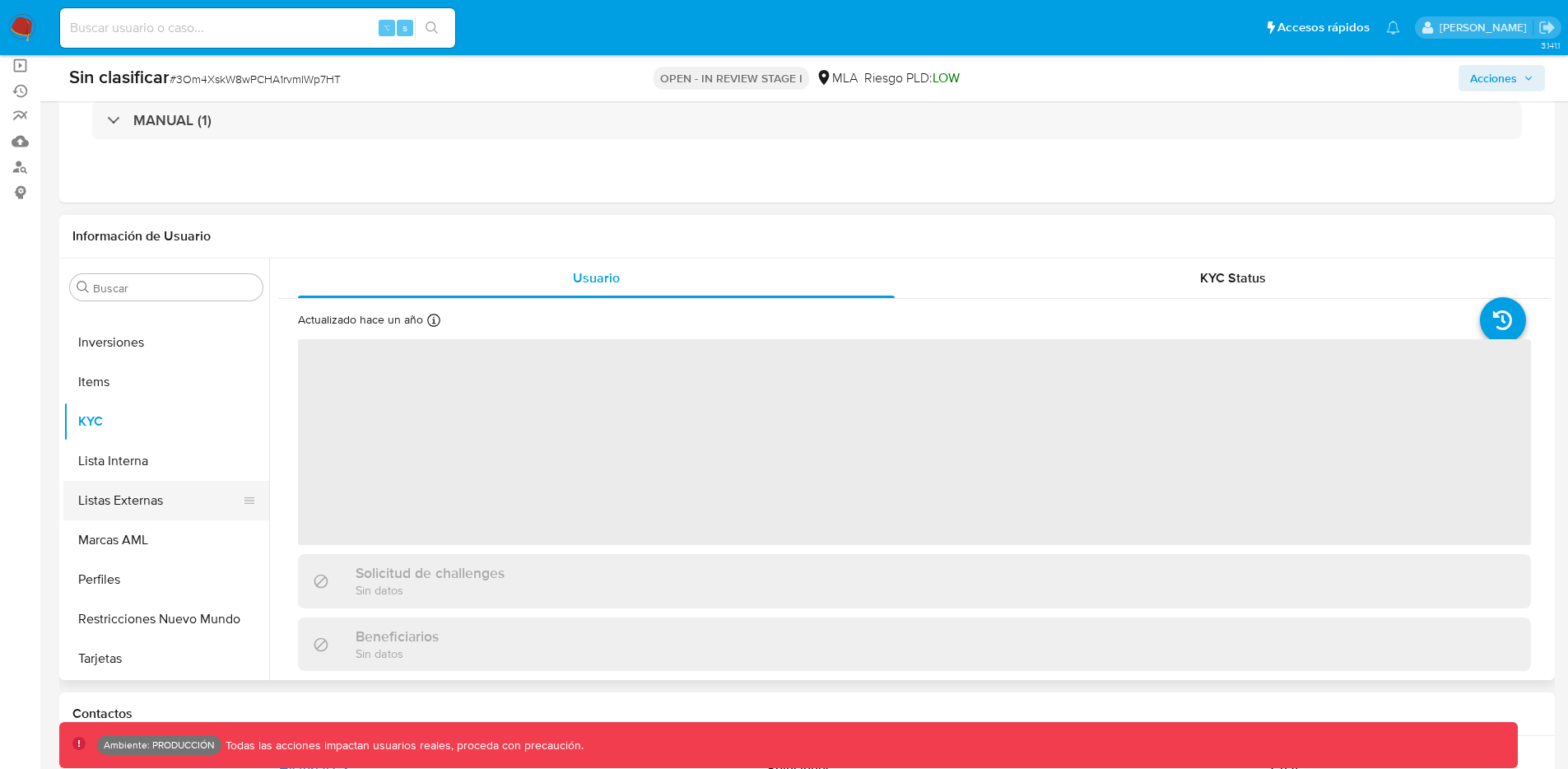 click on "Listas Externas" at bounding box center [160, 501] 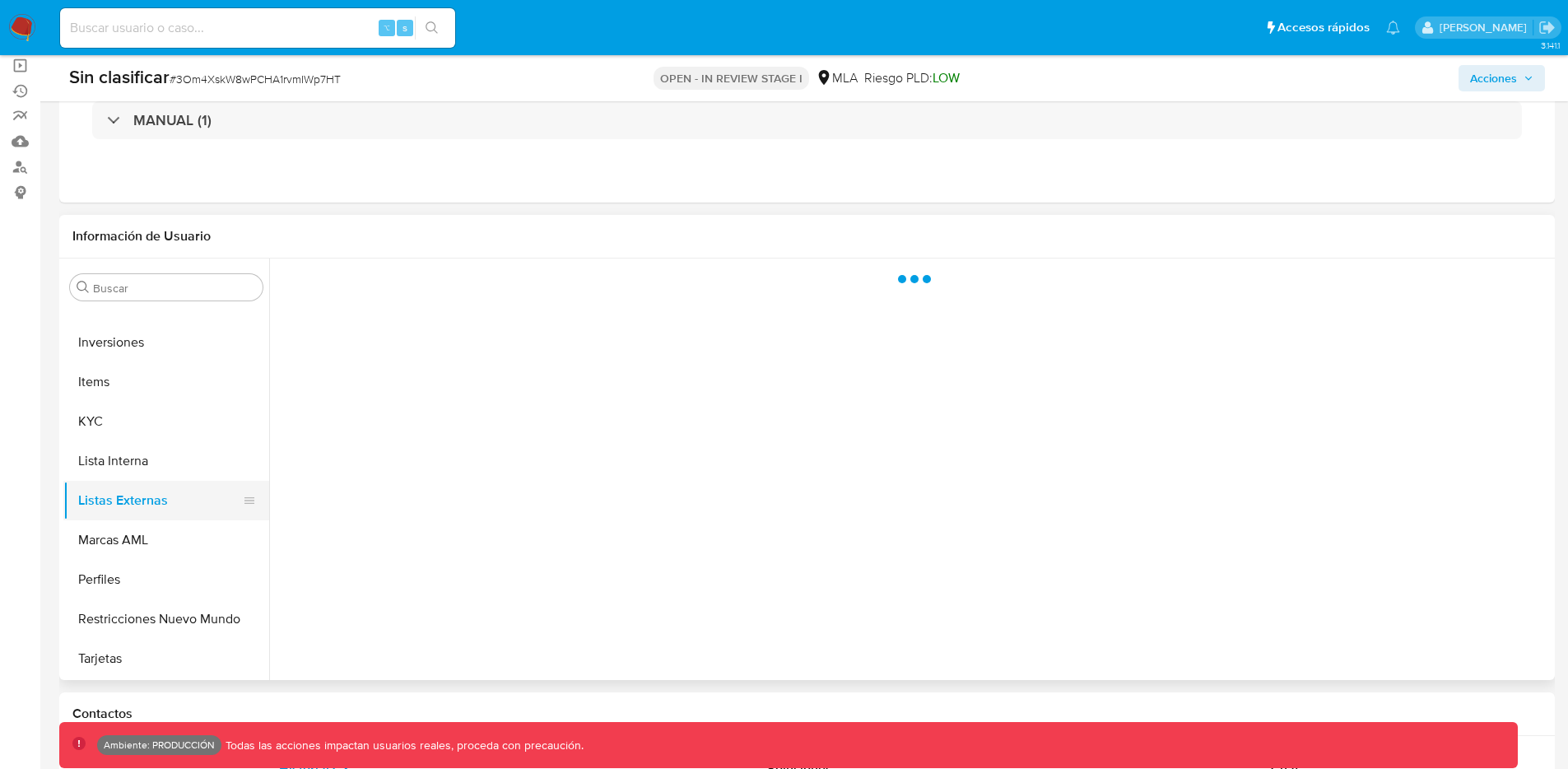select on "10" 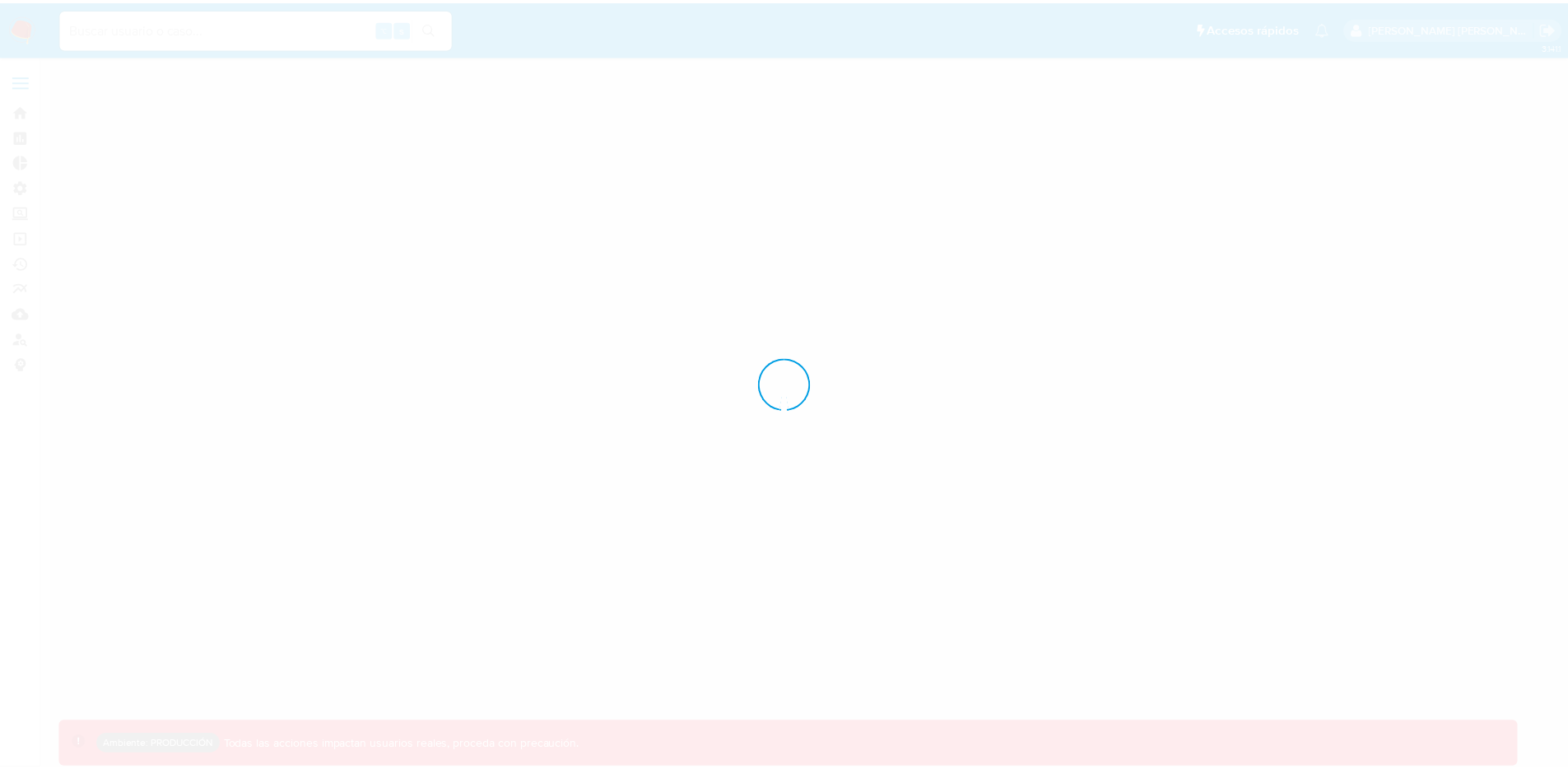 scroll, scrollTop: 0, scrollLeft: 0, axis: both 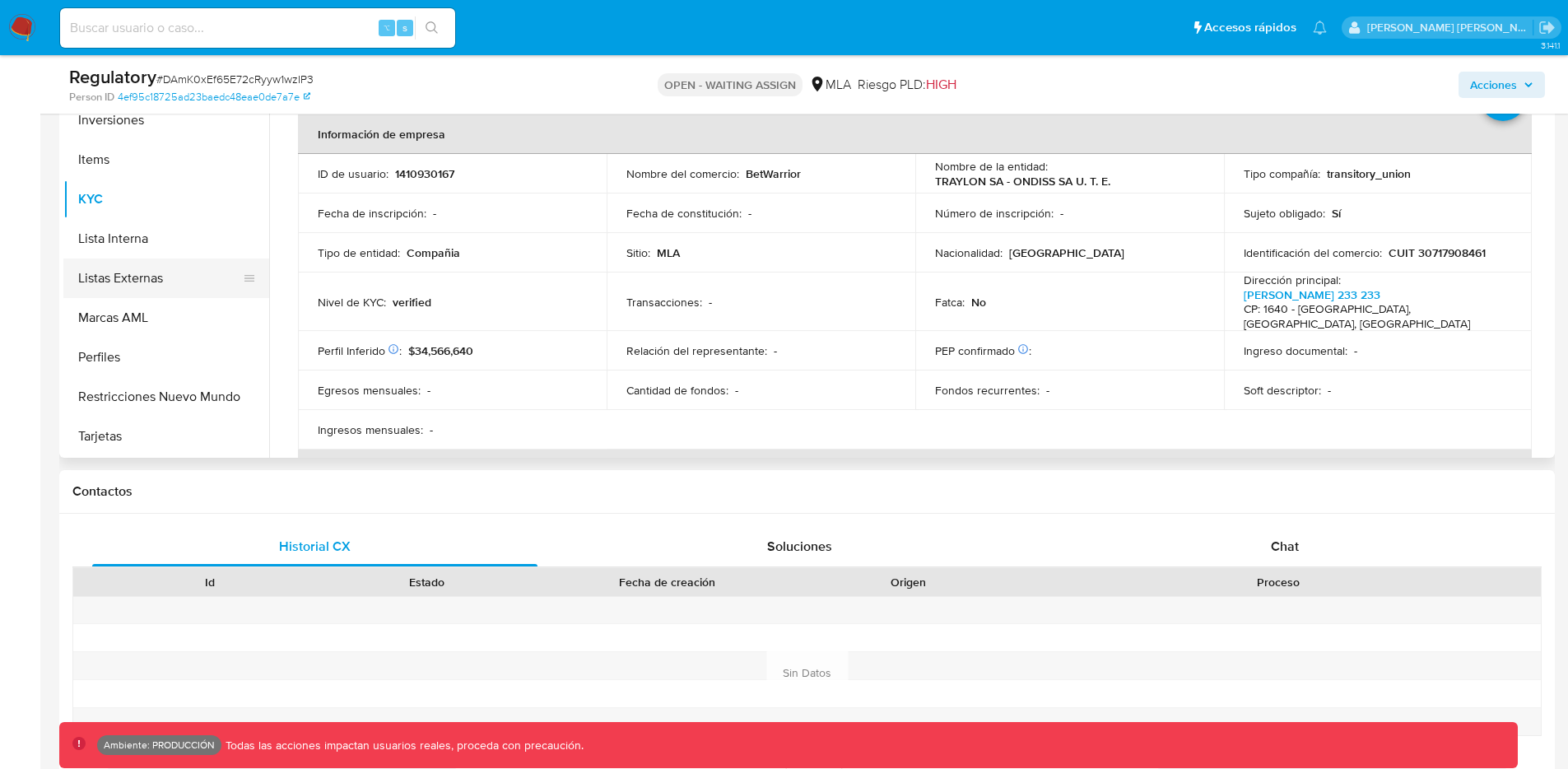 click on "Listas Externas" at bounding box center [160, 278] 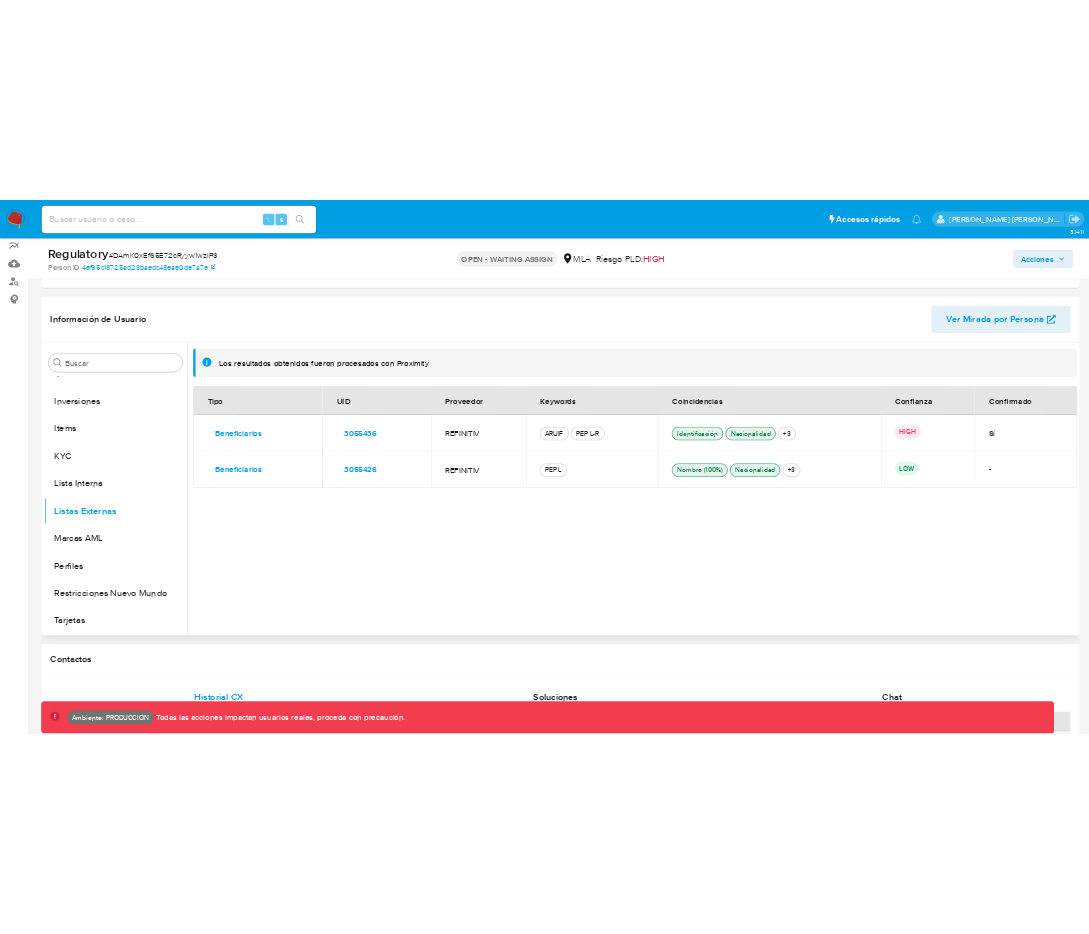 scroll, scrollTop: 336, scrollLeft: 0, axis: vertical 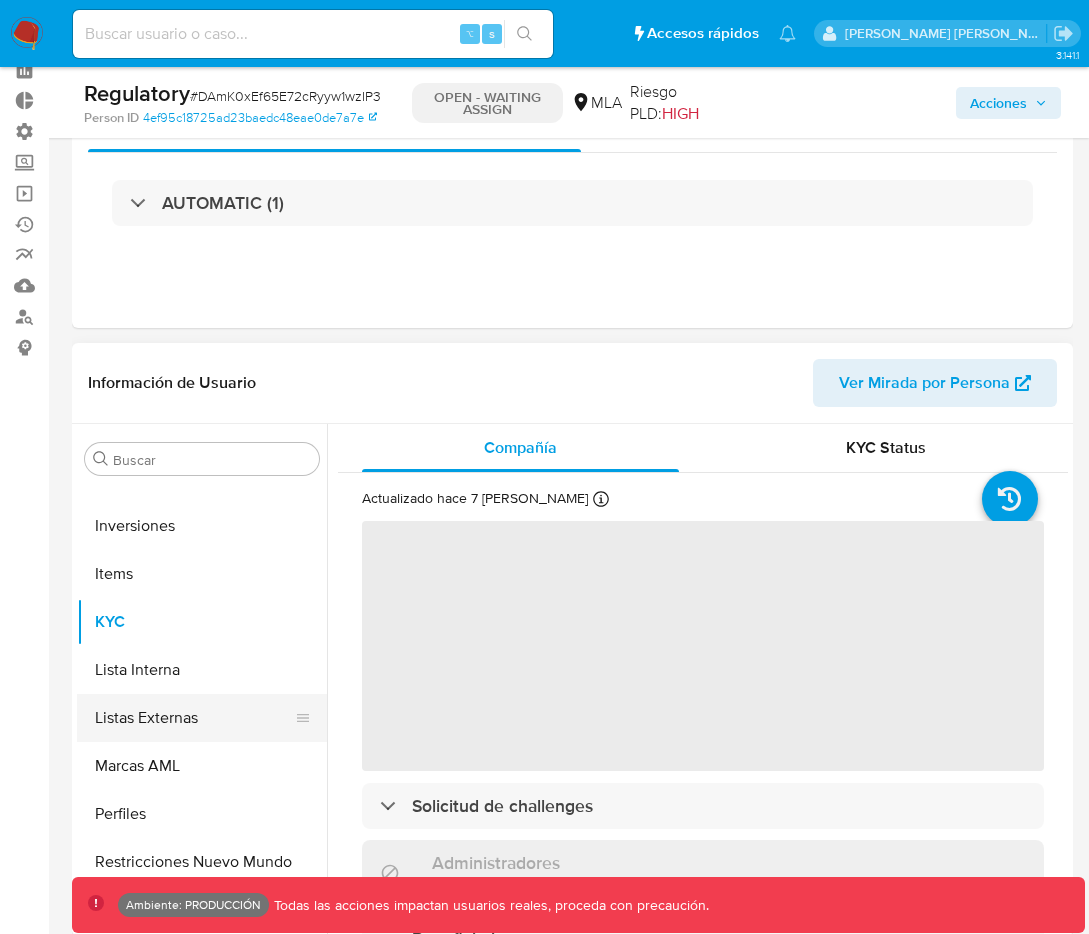 click on "Listas Externas" at bounding box center (194, 718) 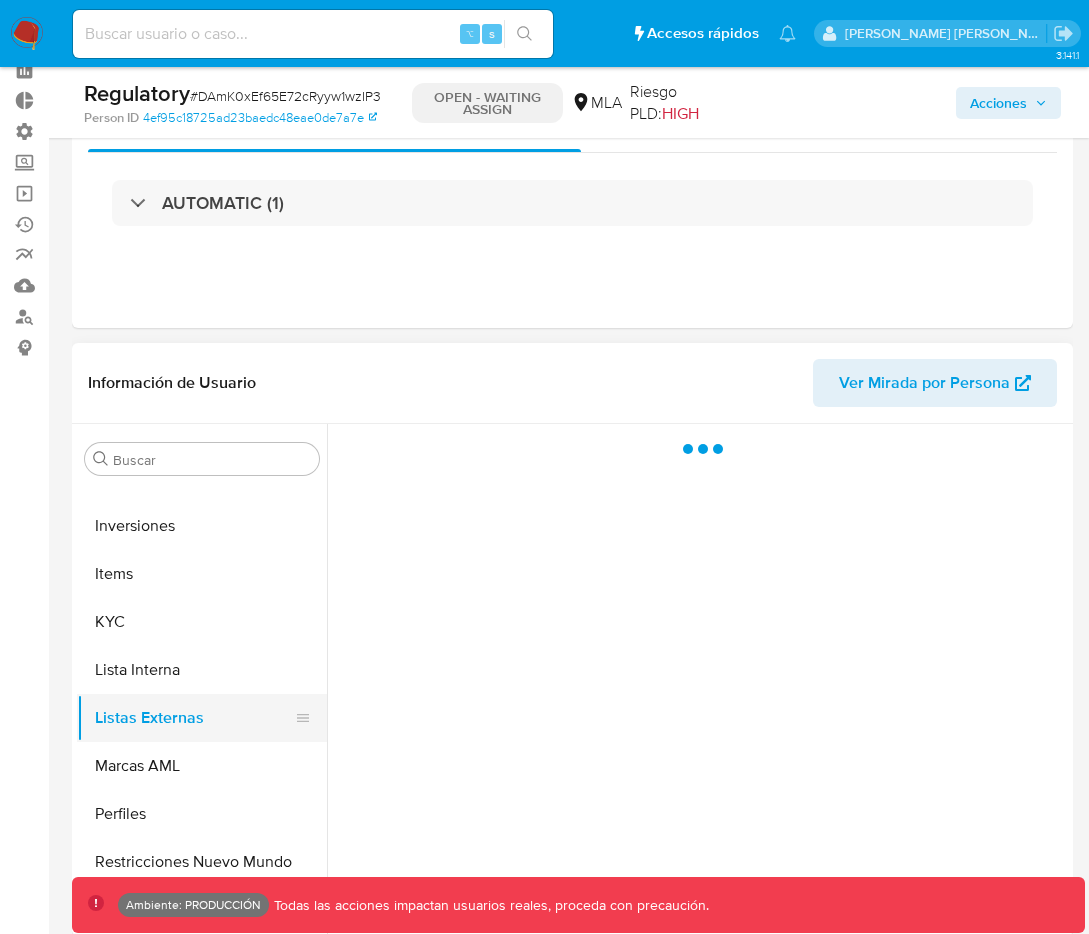 select on "10" 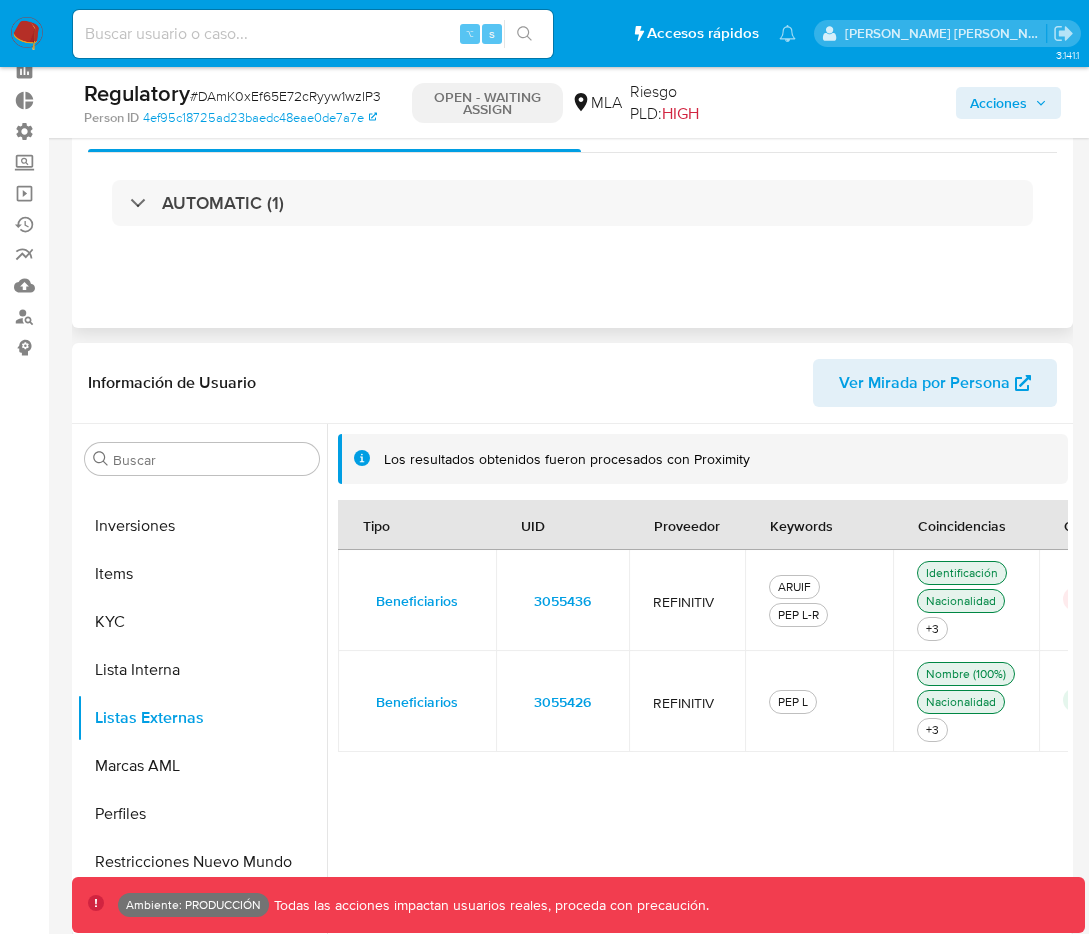 click on "Eventos ( 1 ) Acciones AUTOMATIC (1)" at bounding box center (572, 208) 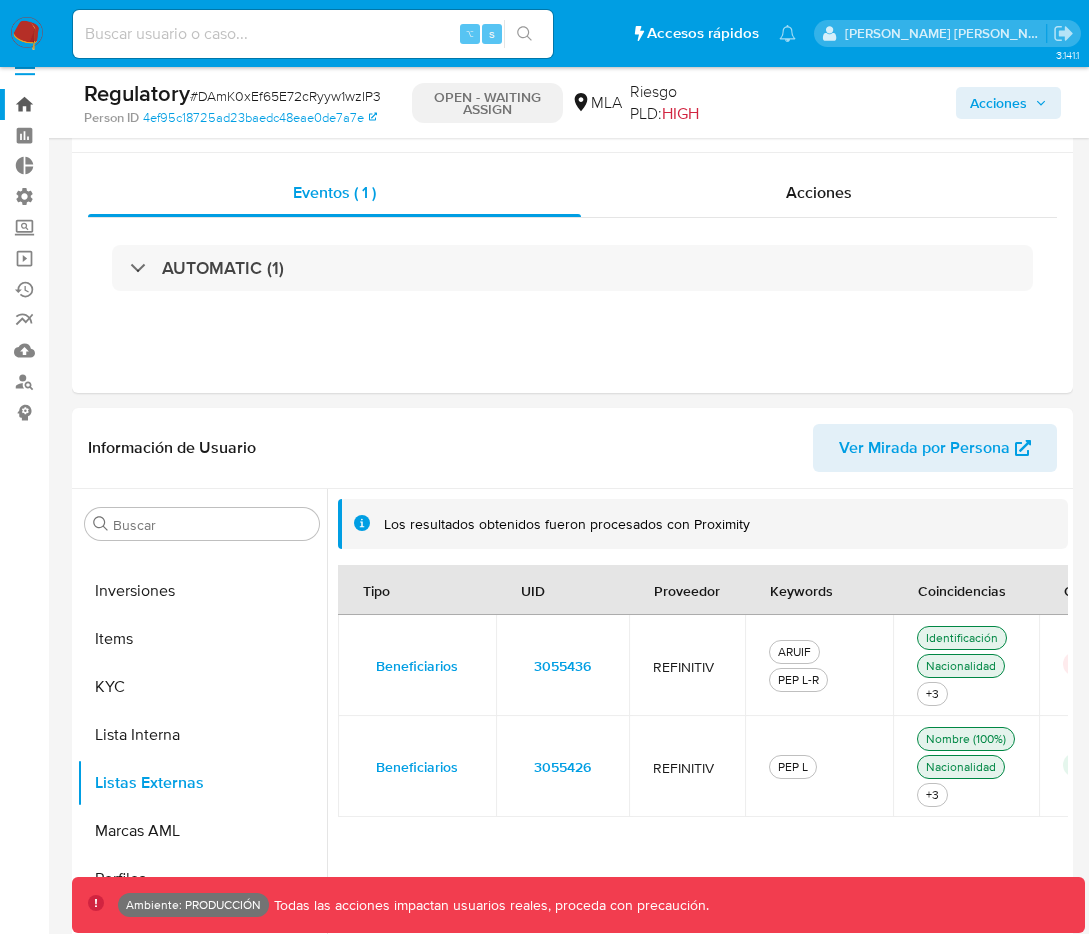 scroll, scrollTop: 0, scrollLeft: 0, axis: both 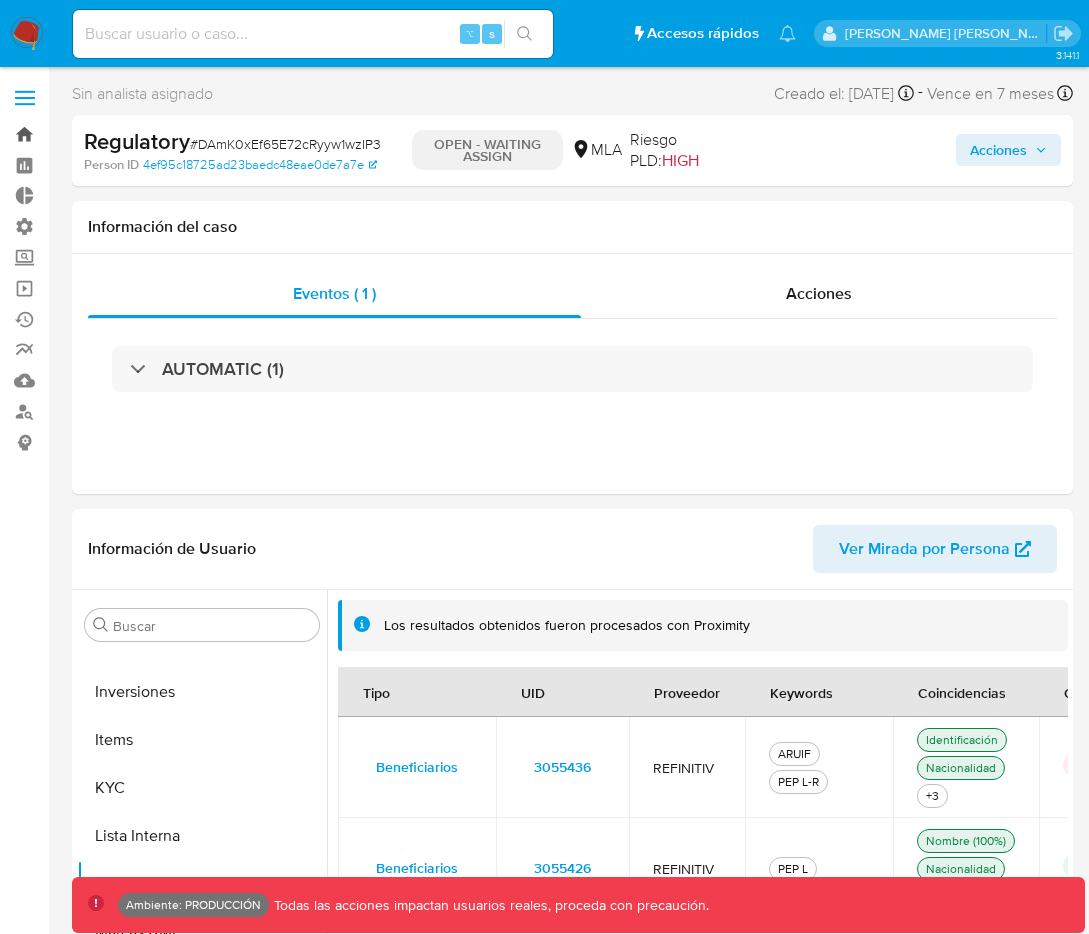 click on "Bandeja" at bounding box center [119, 134] 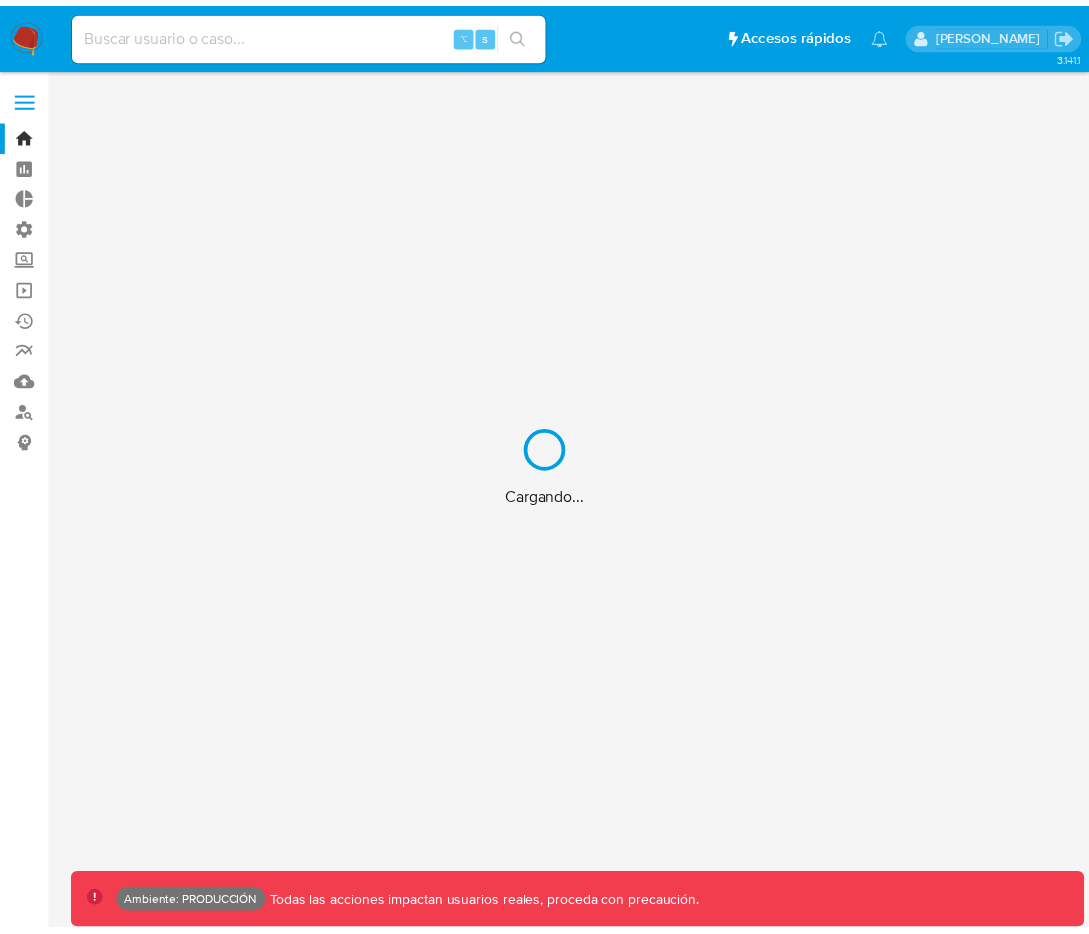 scroll, scrollTop: 0, scrollLeft: 0, axis: both 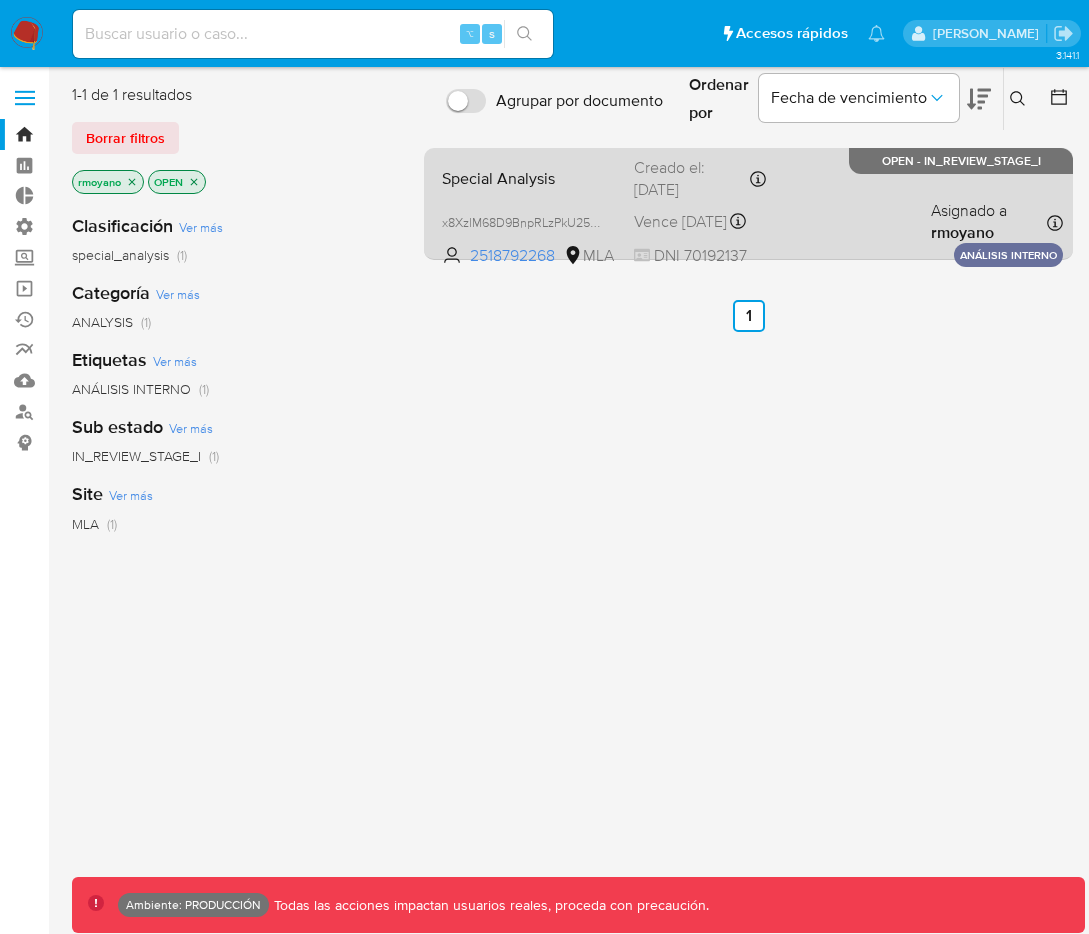 click on "Creado el: 25/06/2025   Creado el: 25/06/2025 11:10:23" at bounding box center (700, 178) 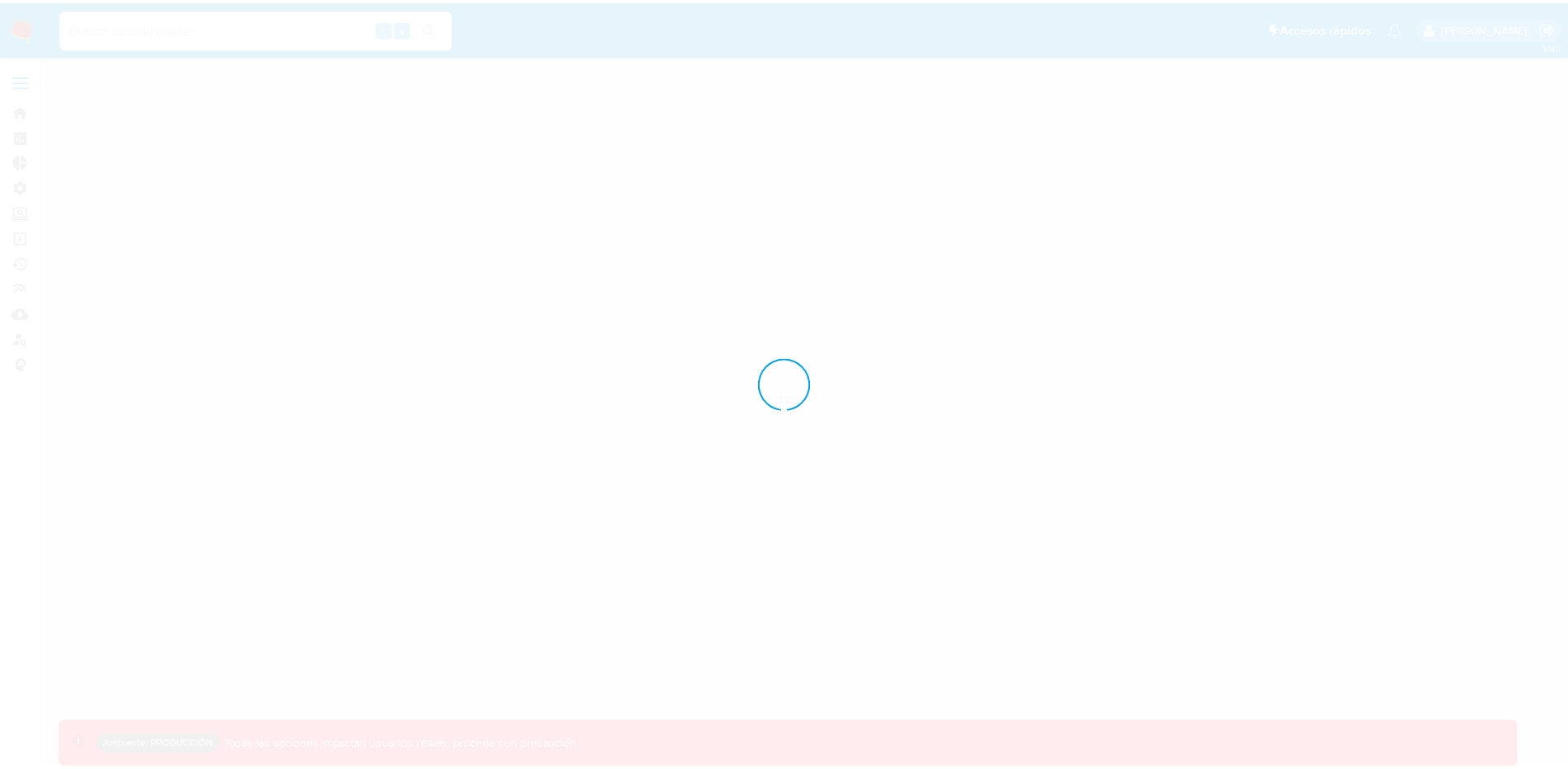 scroll, scrollTop: 0, scrollLeft: 0, axis: both 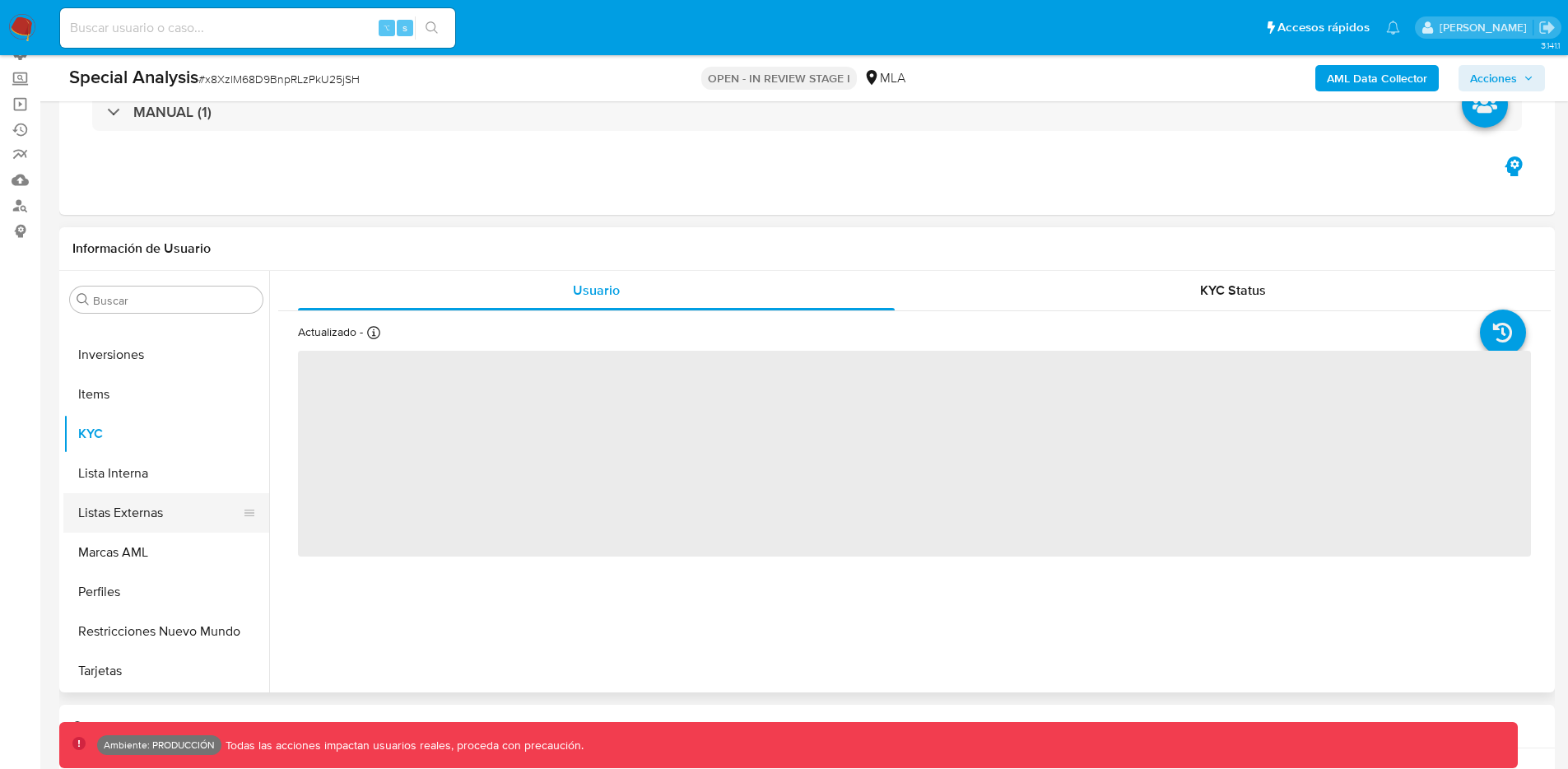 click on "Listas Externas" at bounding box center [160, 513] 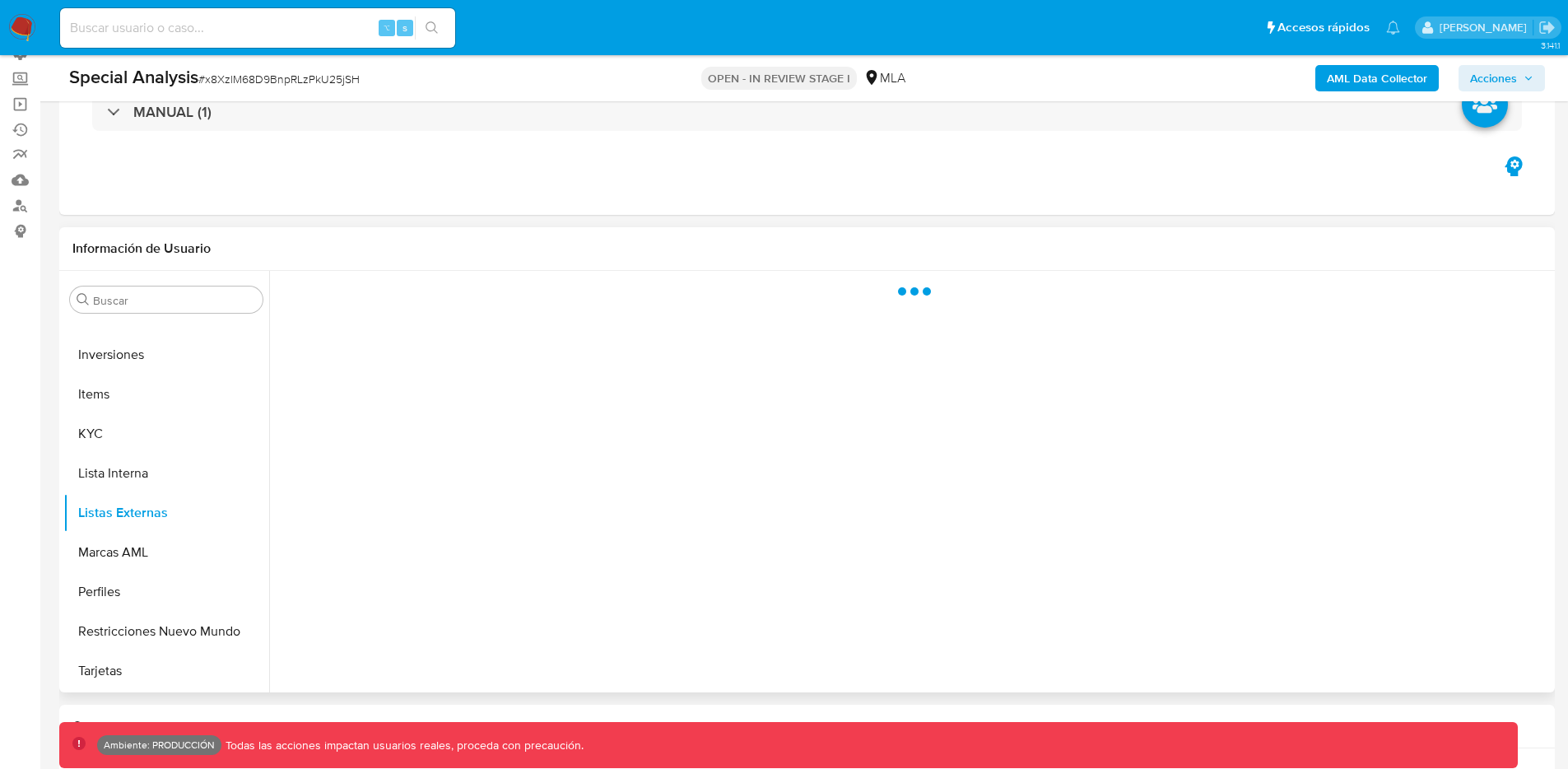 select on "10" 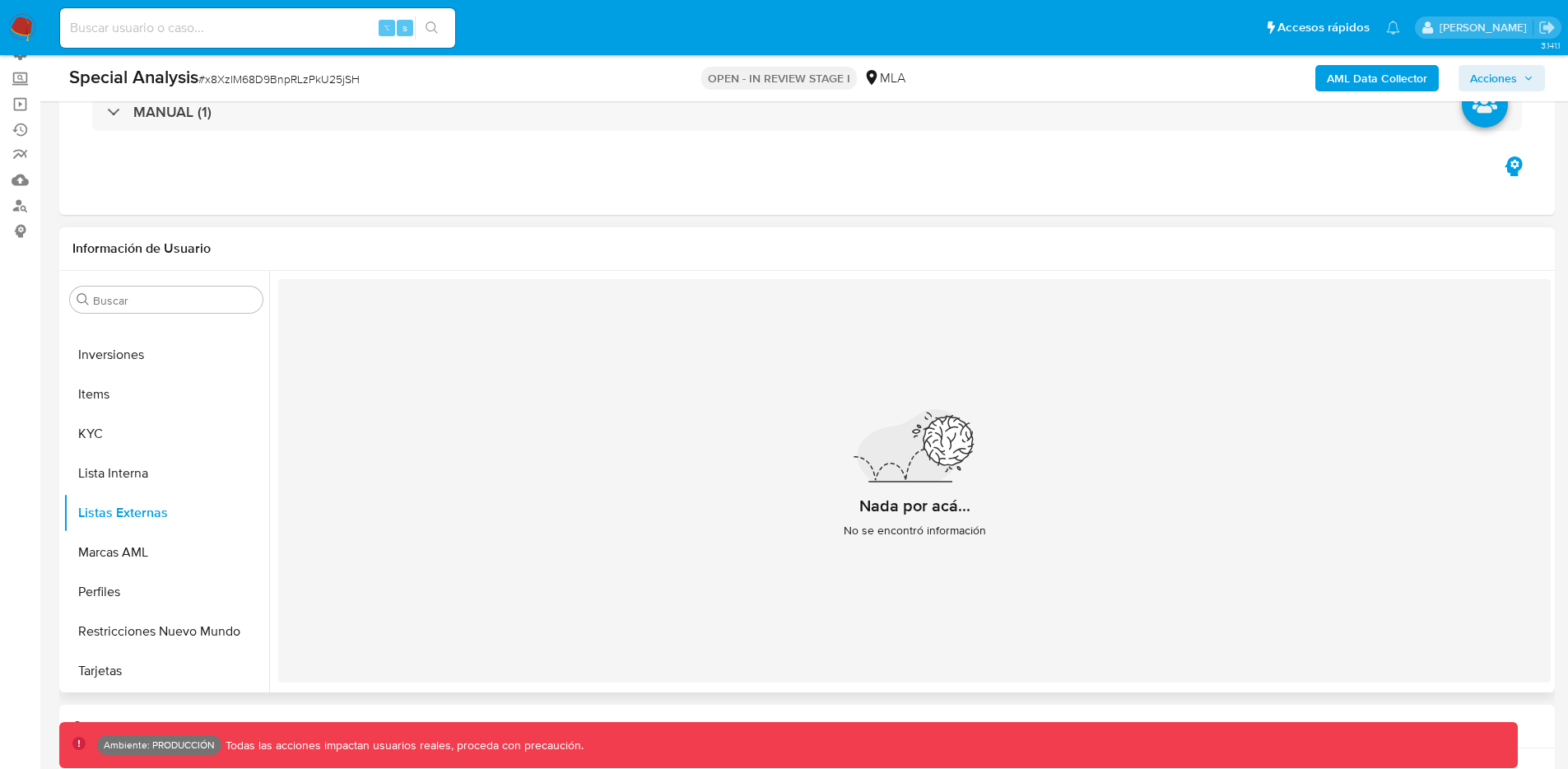 type 